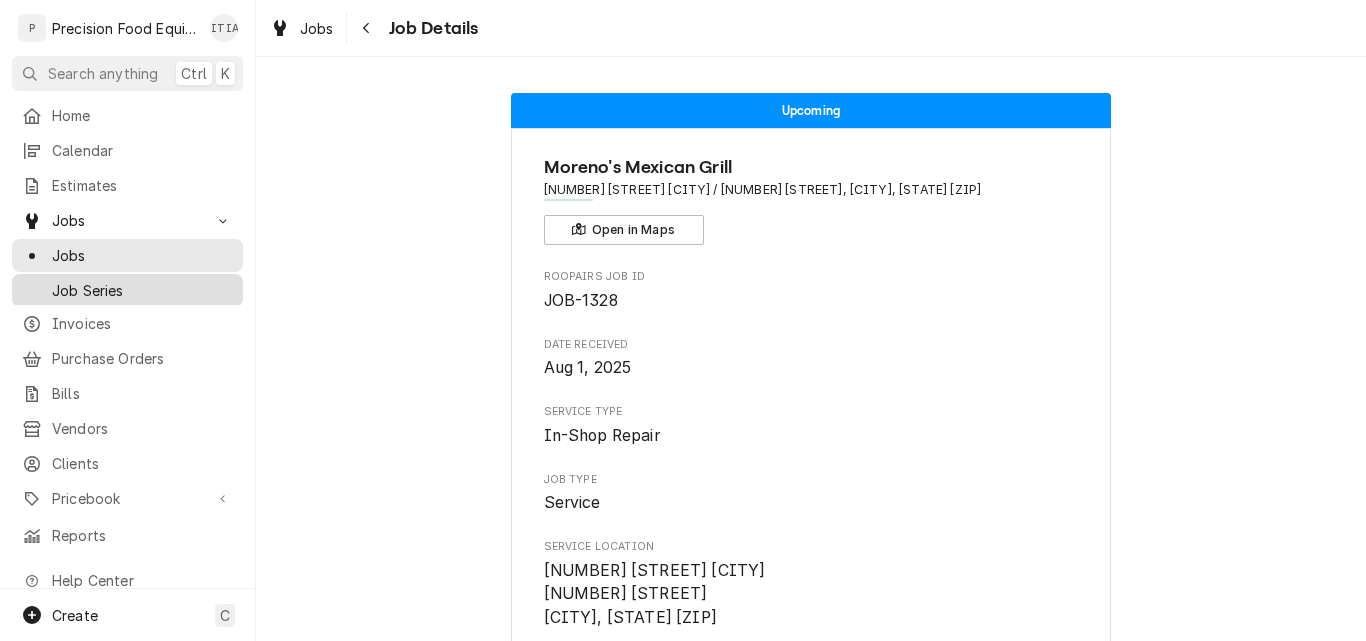 scroll, scrollTop: 0, scrollLeft: 0, axis: both 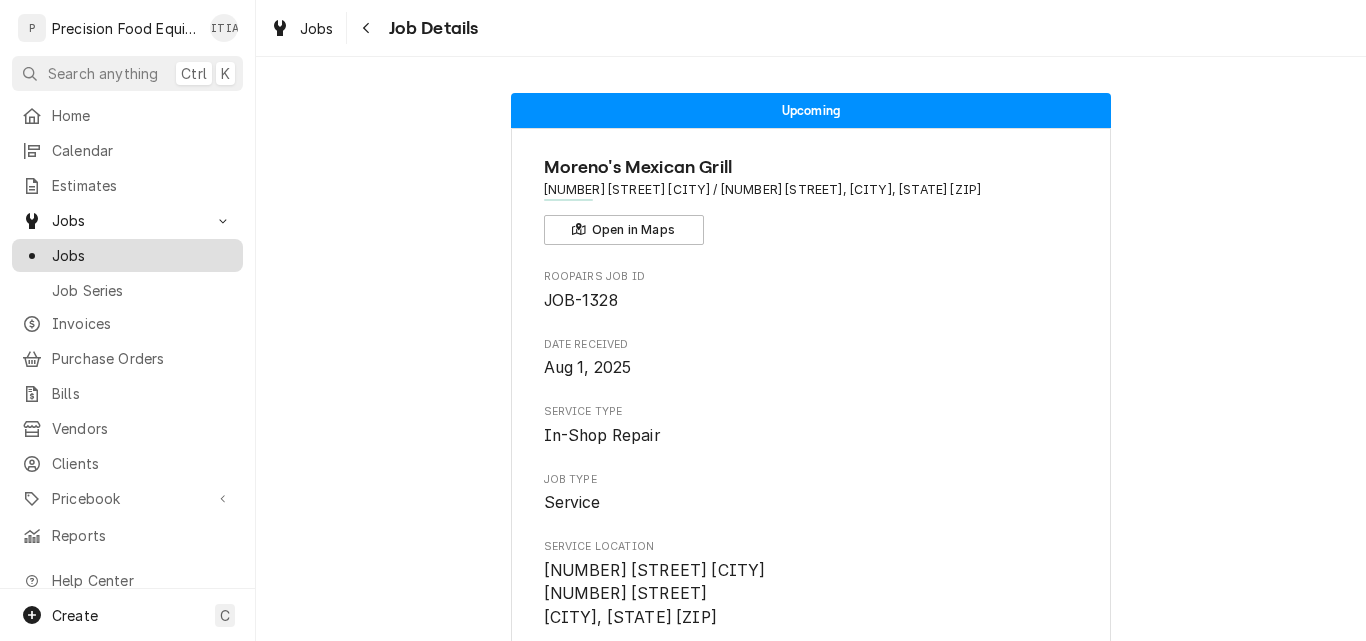 click on "Jobs" at bounding box center [142, 255] 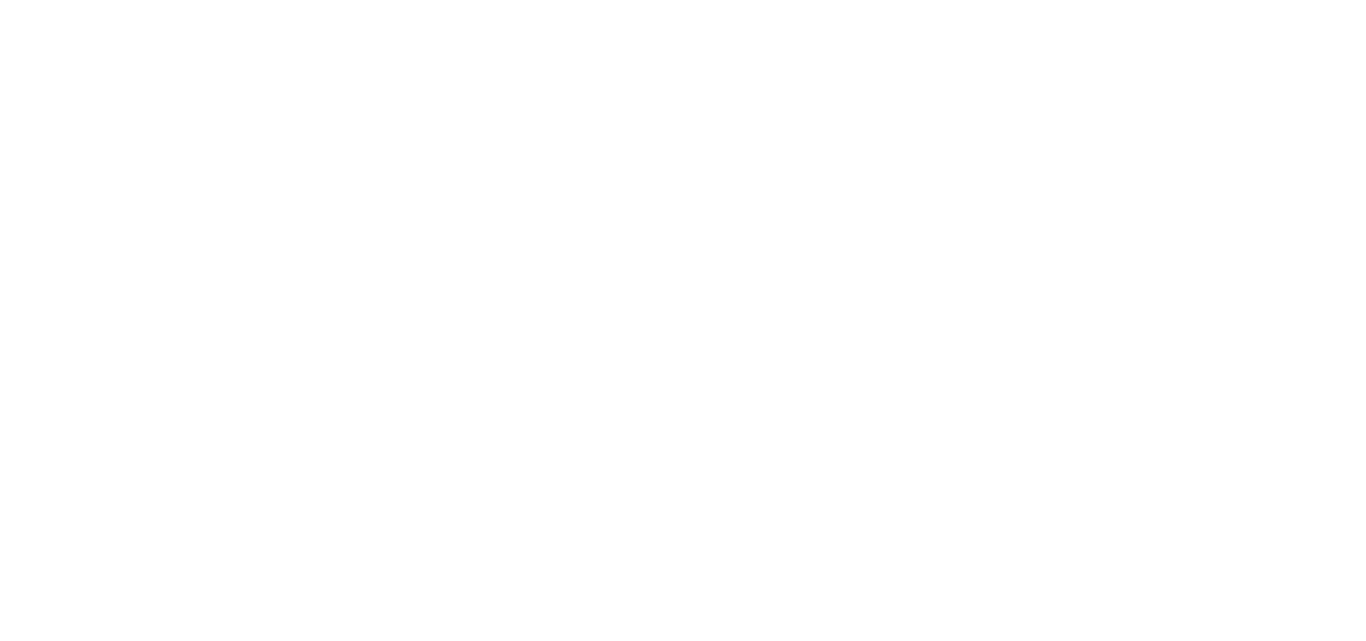 scroll, scrollTop: 0, scrollLeft: 0, axis: both 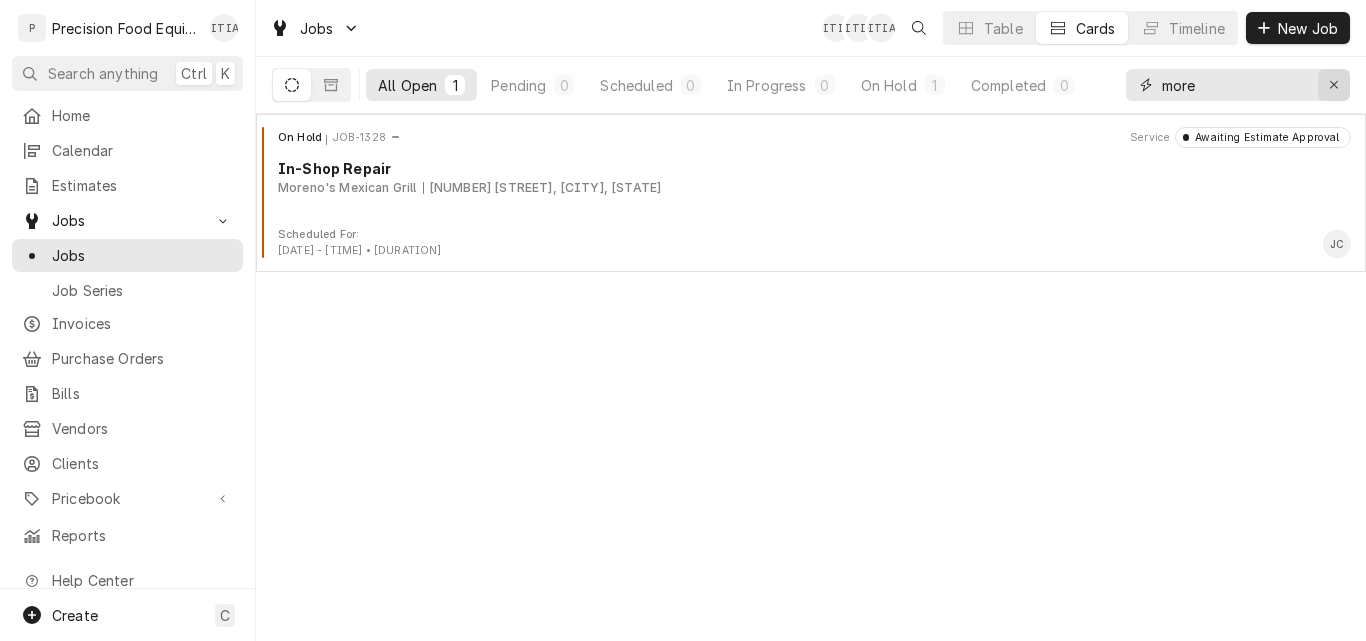 click 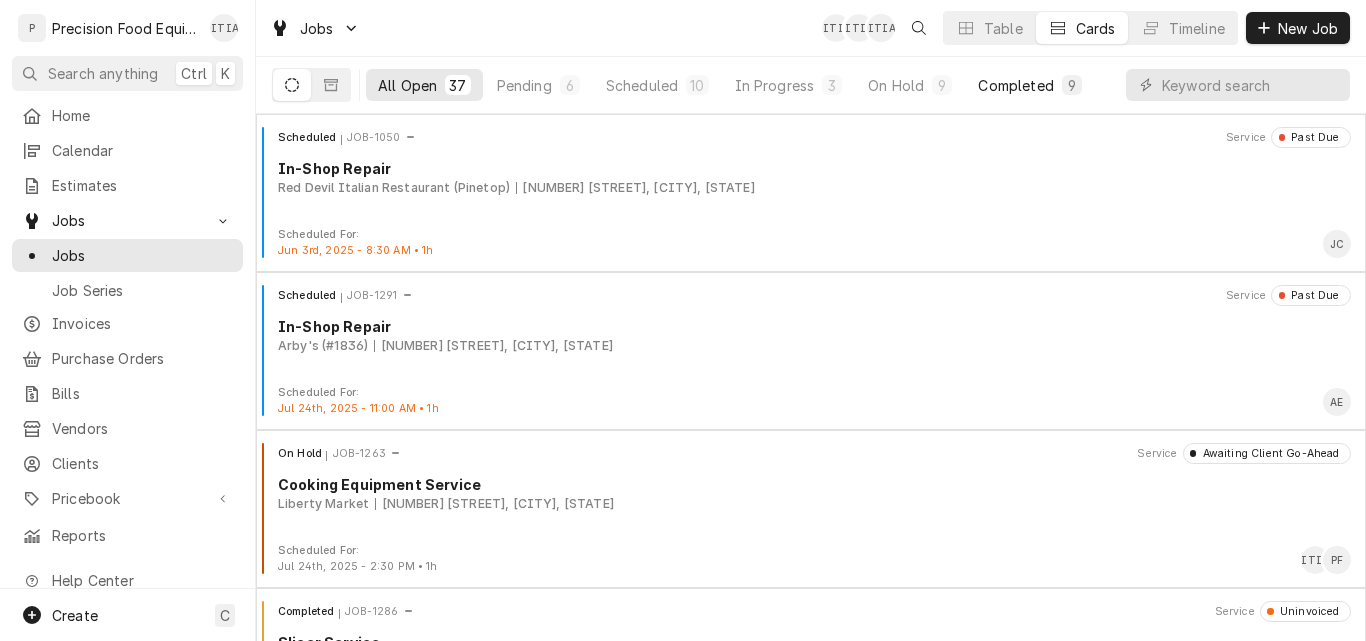 click on "Completed" at bounding box center [1015, 85] 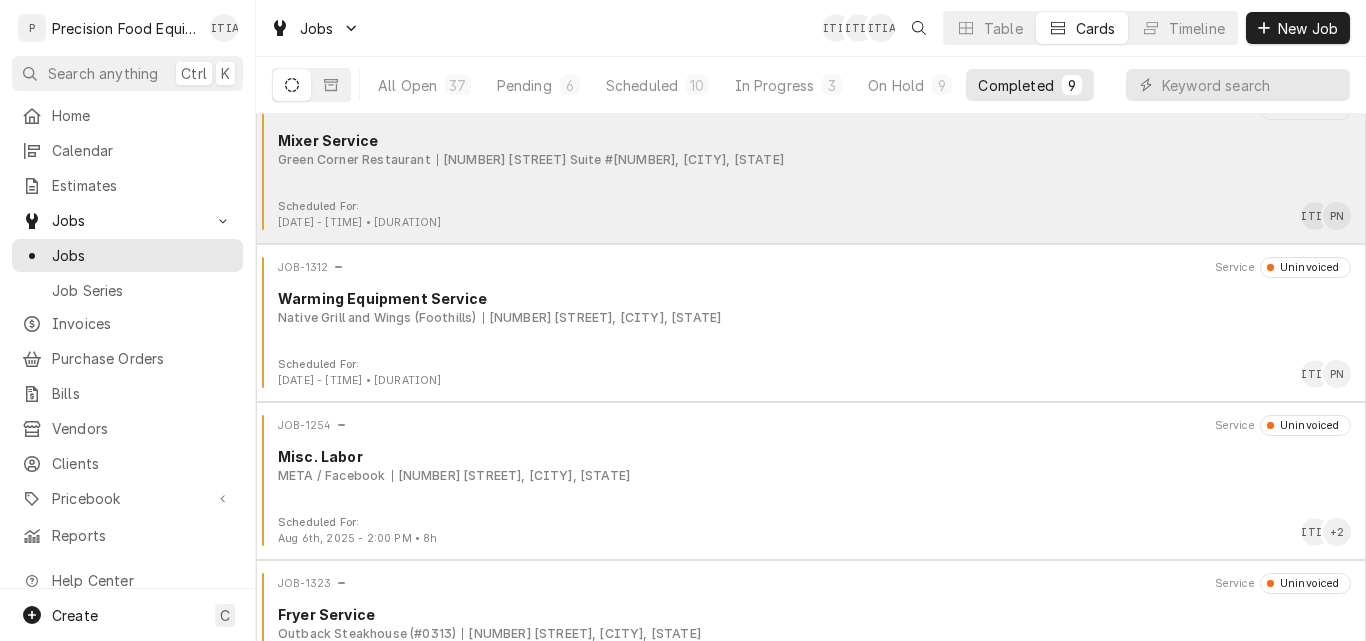 scroll, scrollTop: 0, scrollLeft: 0, axis: both 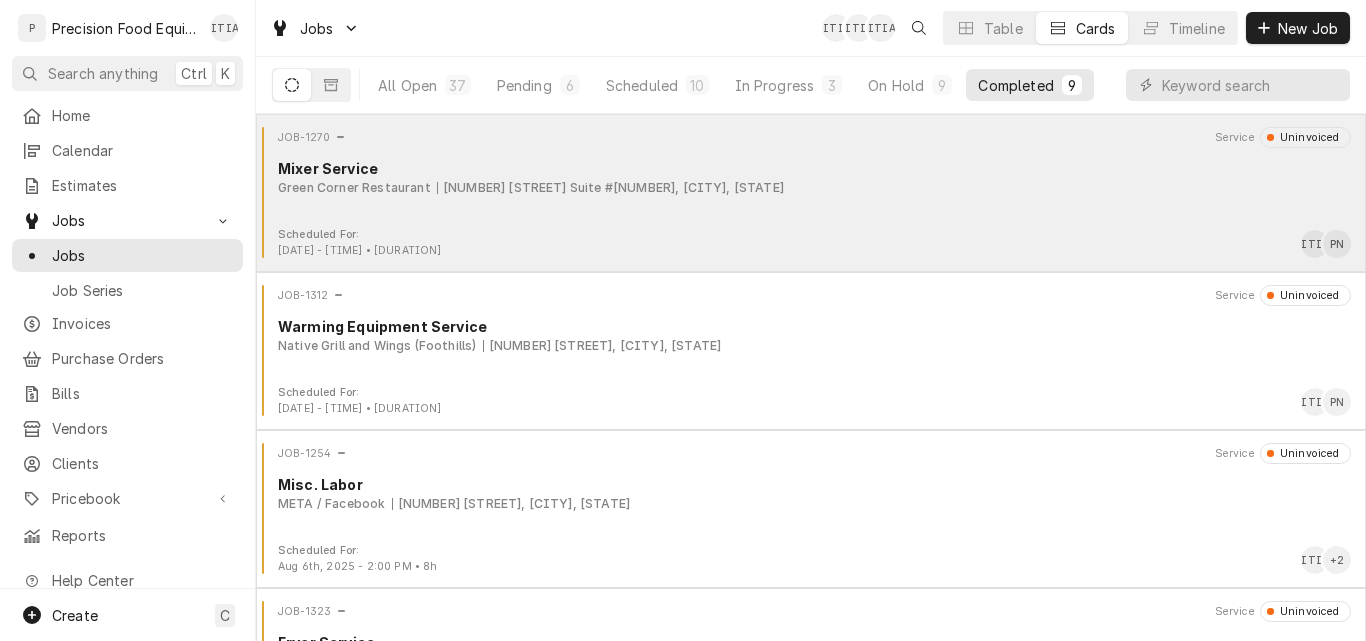 click on "JOB-1270 Service Uninvoiced Mixer Service Green Corner Restaurant 1010 W. Southern Ave Suite #7, Mesa, AZ 85210" at bounding box center (811, 177) 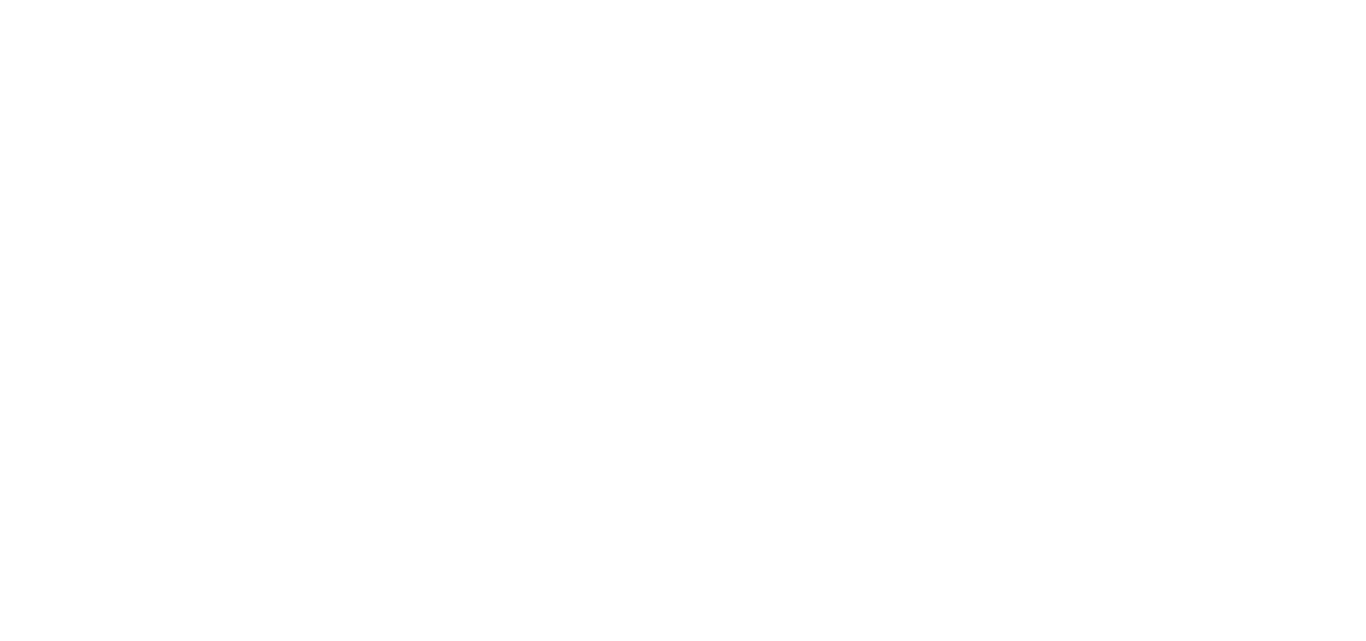 scroll, scrollTop: 0, scrollLeft: 0, axis: both 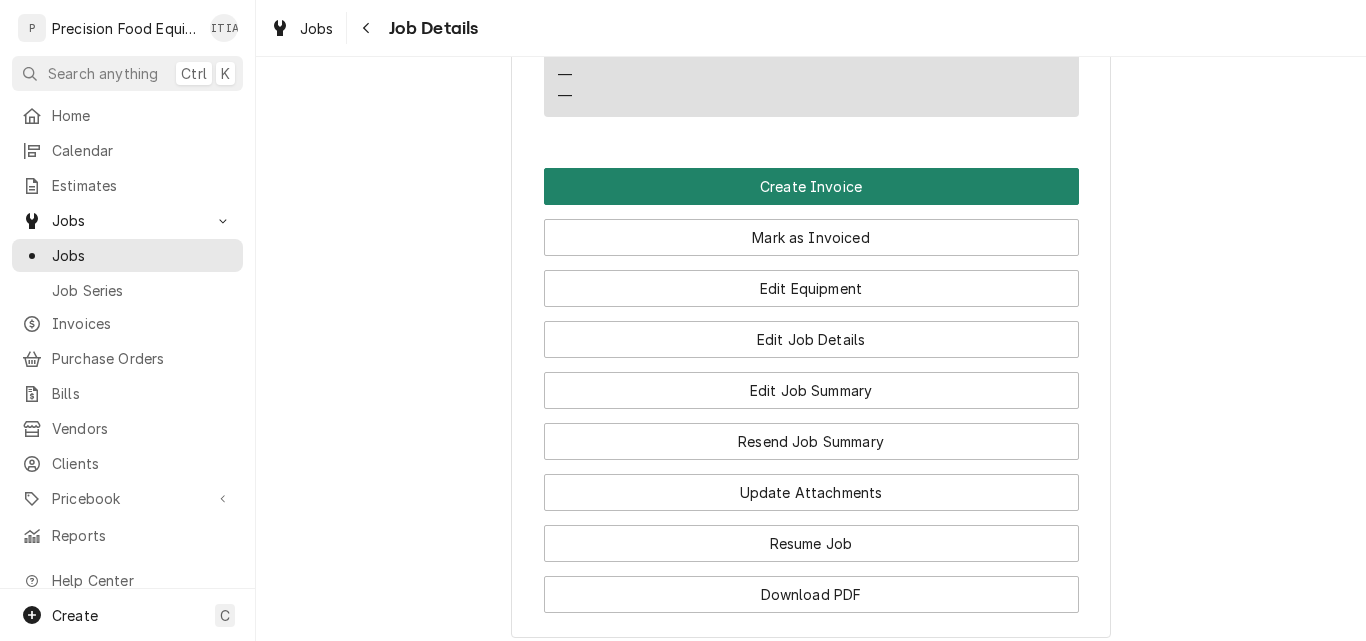 click on "Create Invoice" at bounding box center (811, 186) 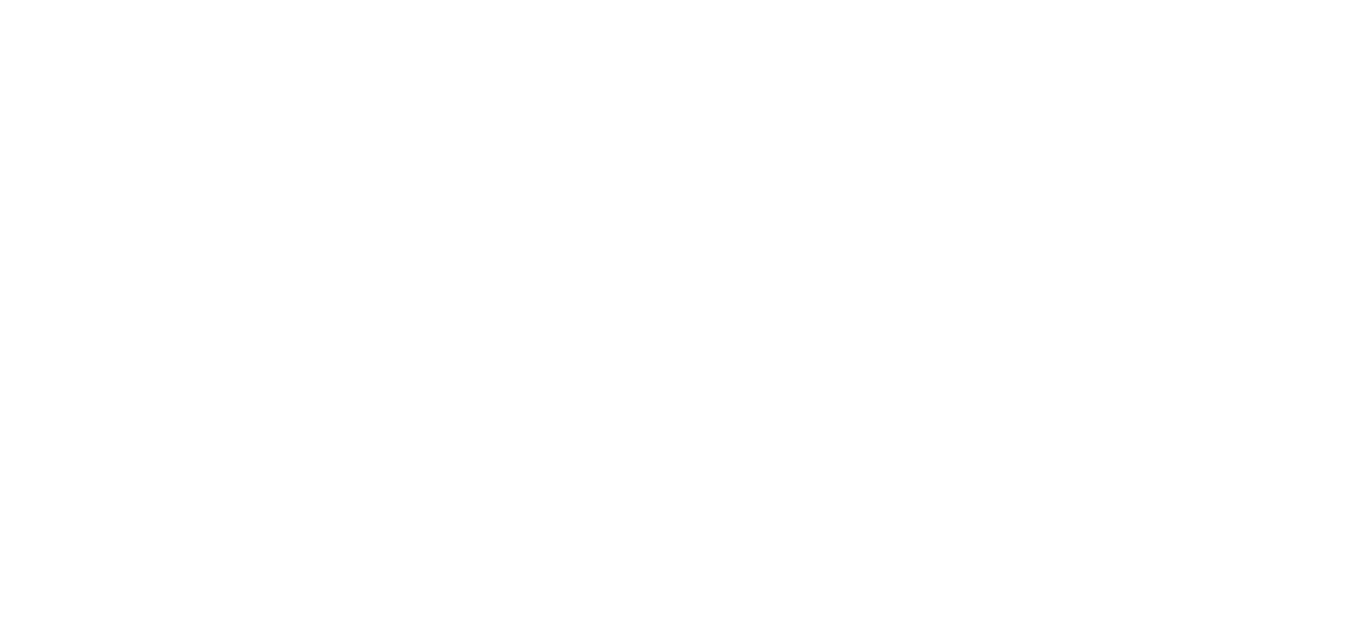 scroll, scrollTop: 0, scrollLeft: 0, axis: both 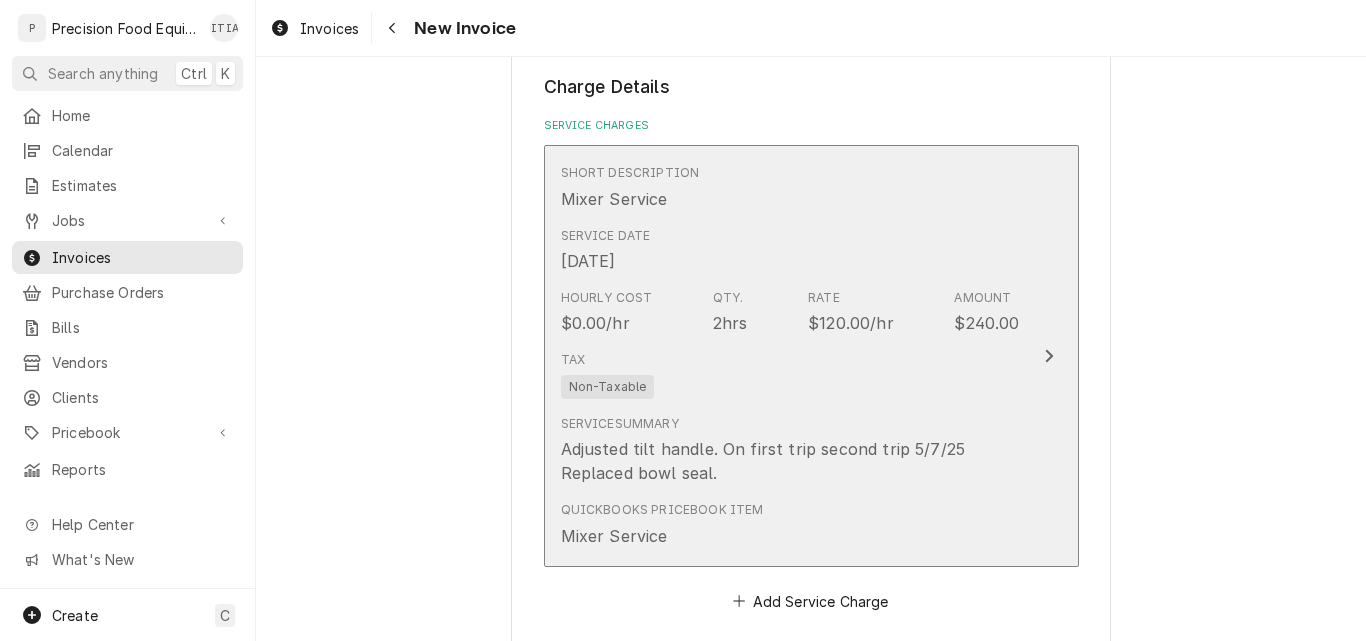 click on "Tax Non-Taxable" at bounding box center [790, 375] 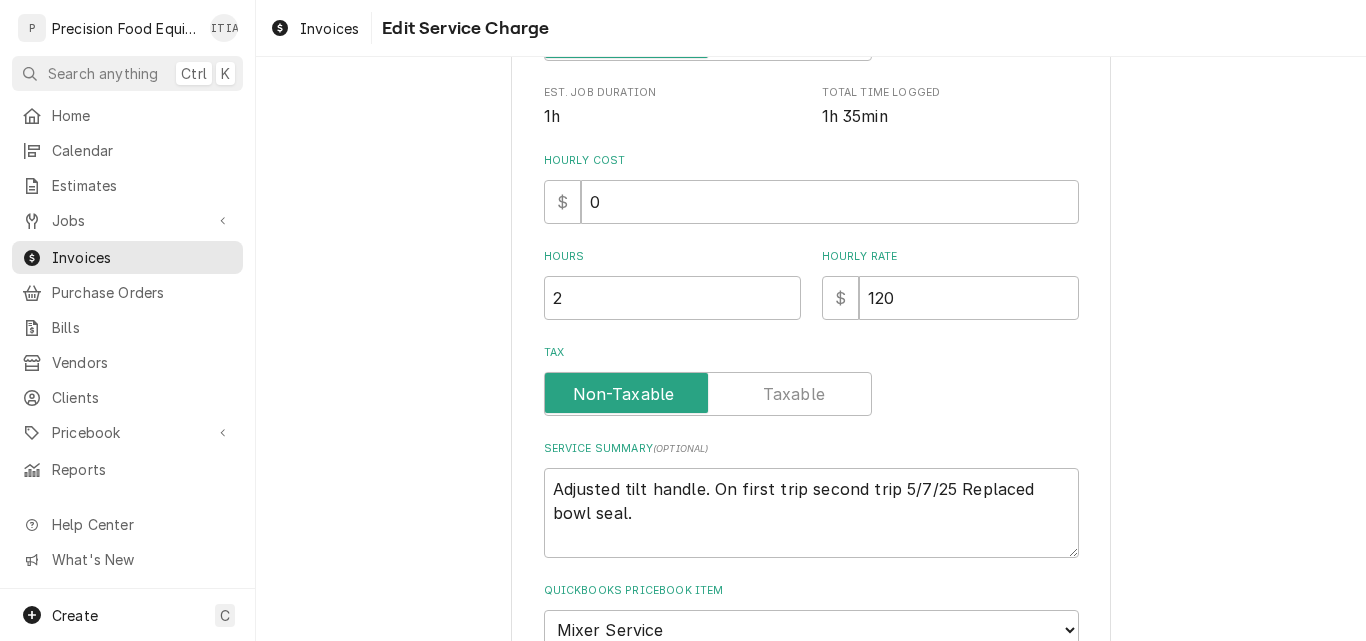 scroll, scrollTop: 582, scrollLeft: 0, axis: vertical 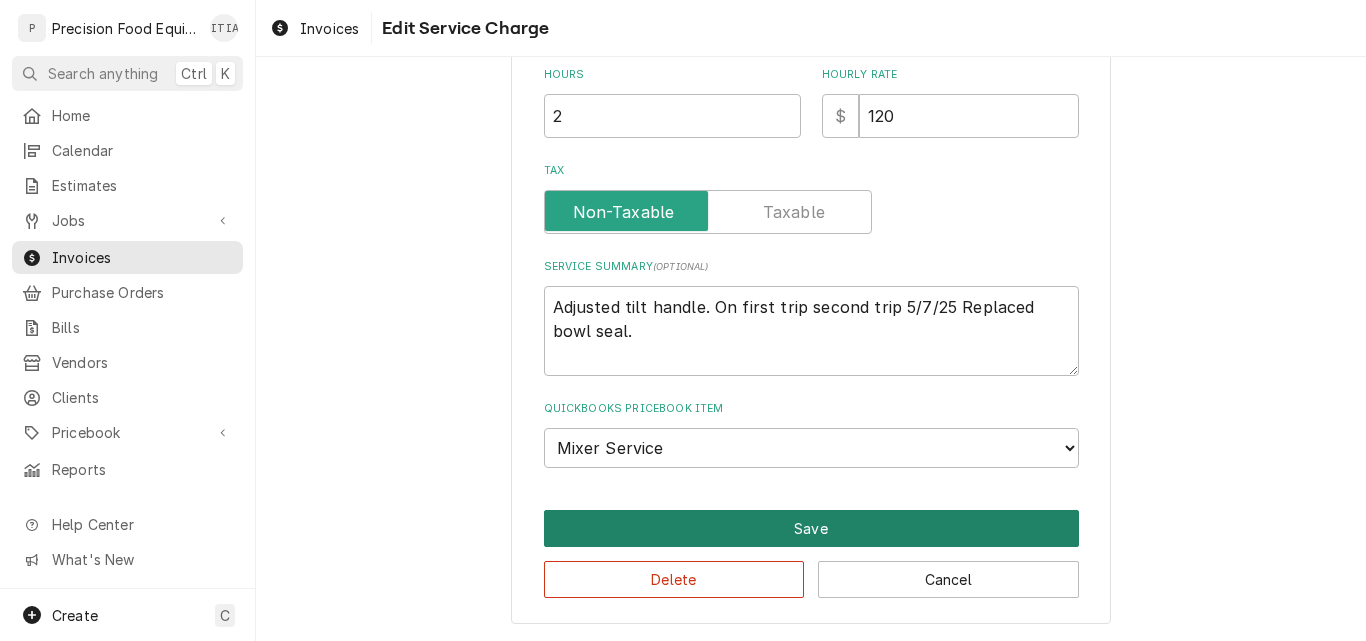 click on "Save" at bounding box center (811, 528) 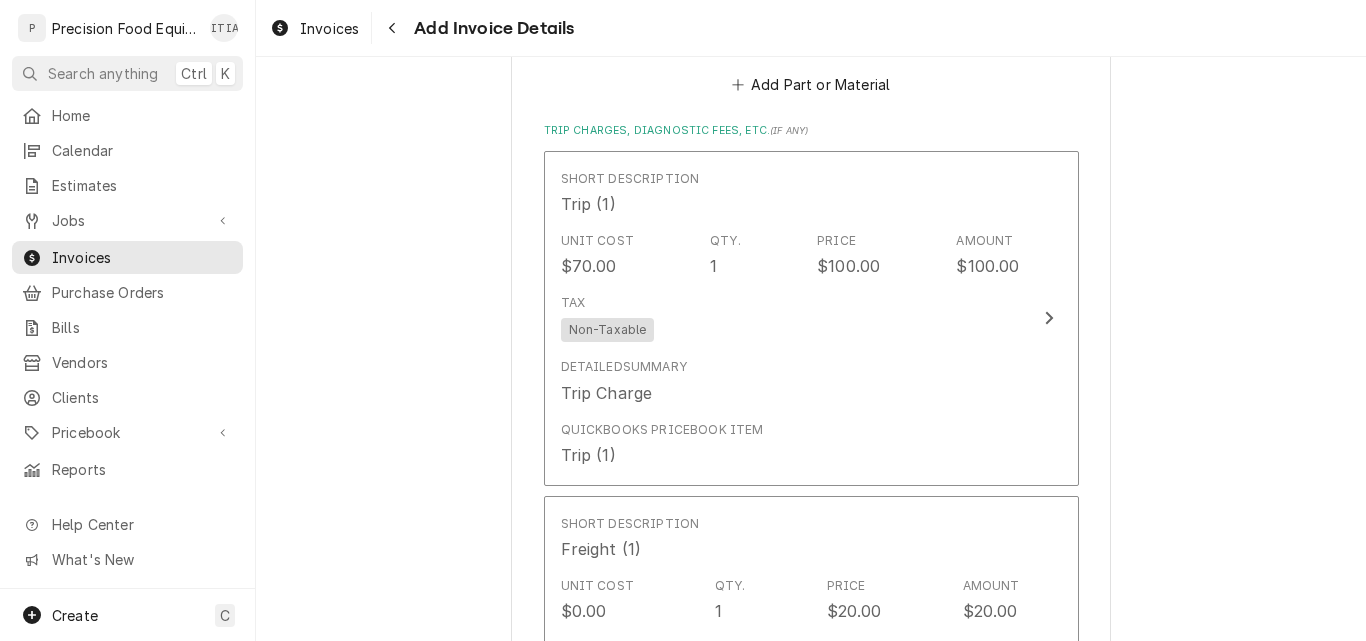 scroll, scrollTop: 2376, scrollLeft: 0, axis: vertical 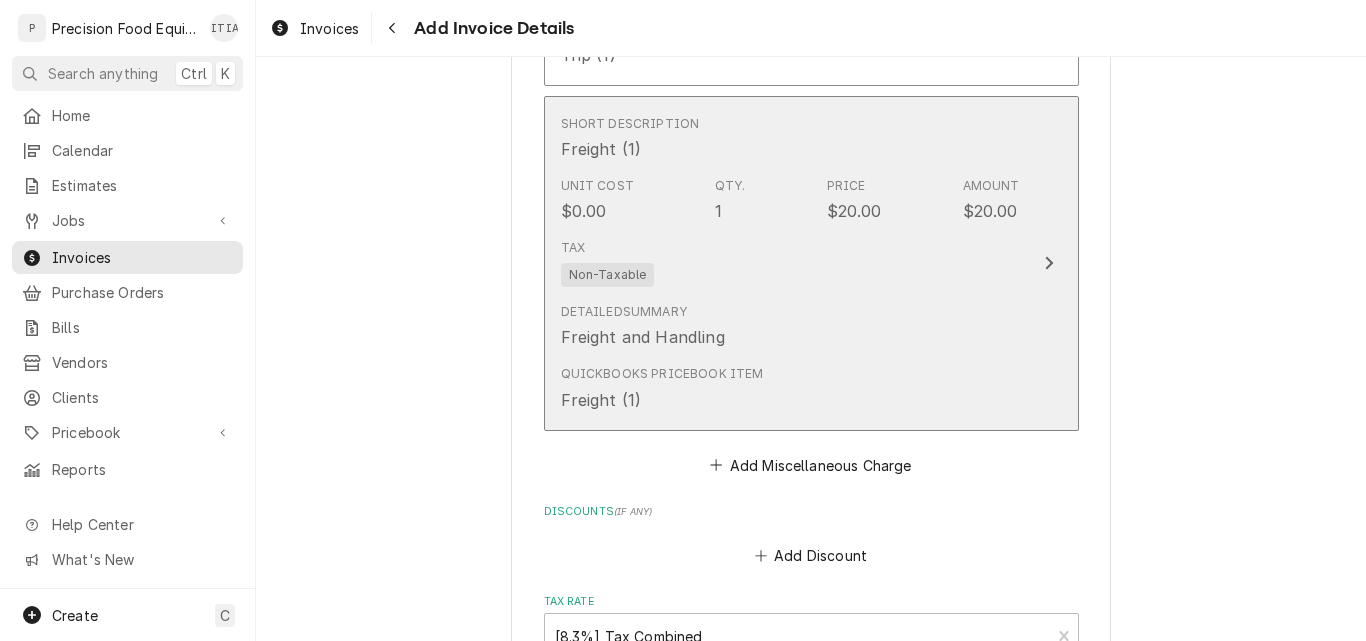 click on "Detailed  Summary Freight and Handling" at bounding box center [790, 326] 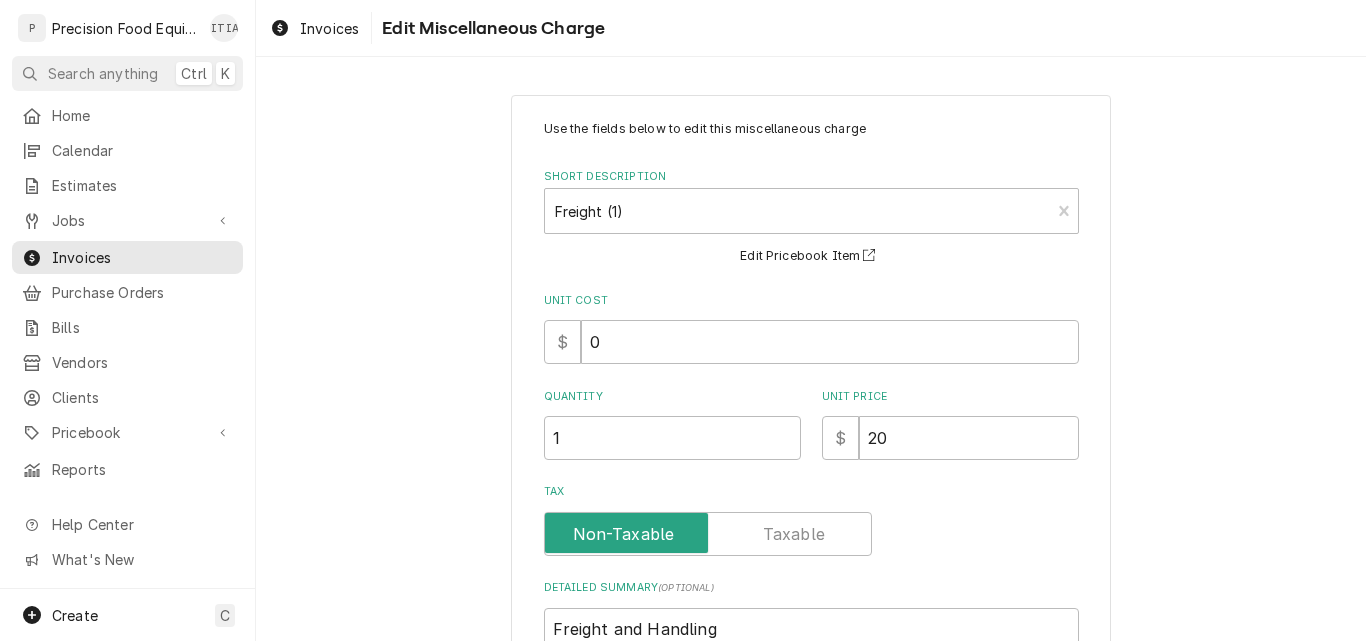 scroll, scrollTop: 0, scrollLeft: 0, axis: both 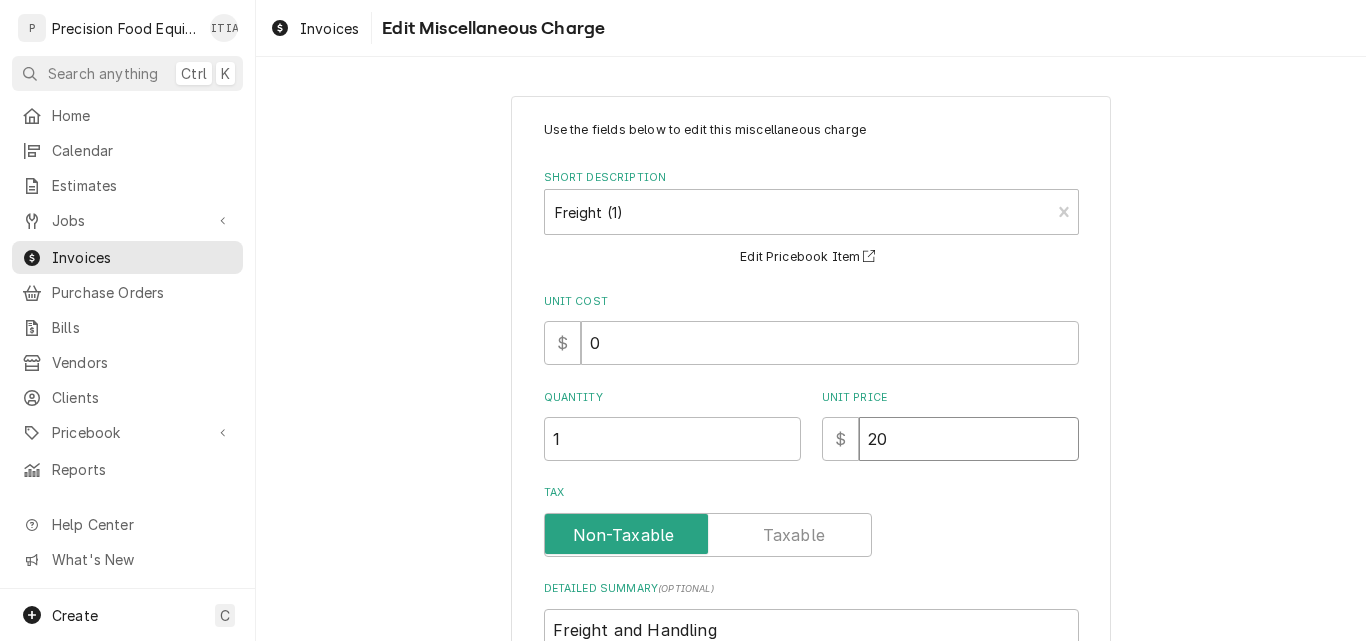 drag, startPoint x: 891, startPoint y: 444, endPoint x: 795, endPoint y: 453, distance: 96.42095 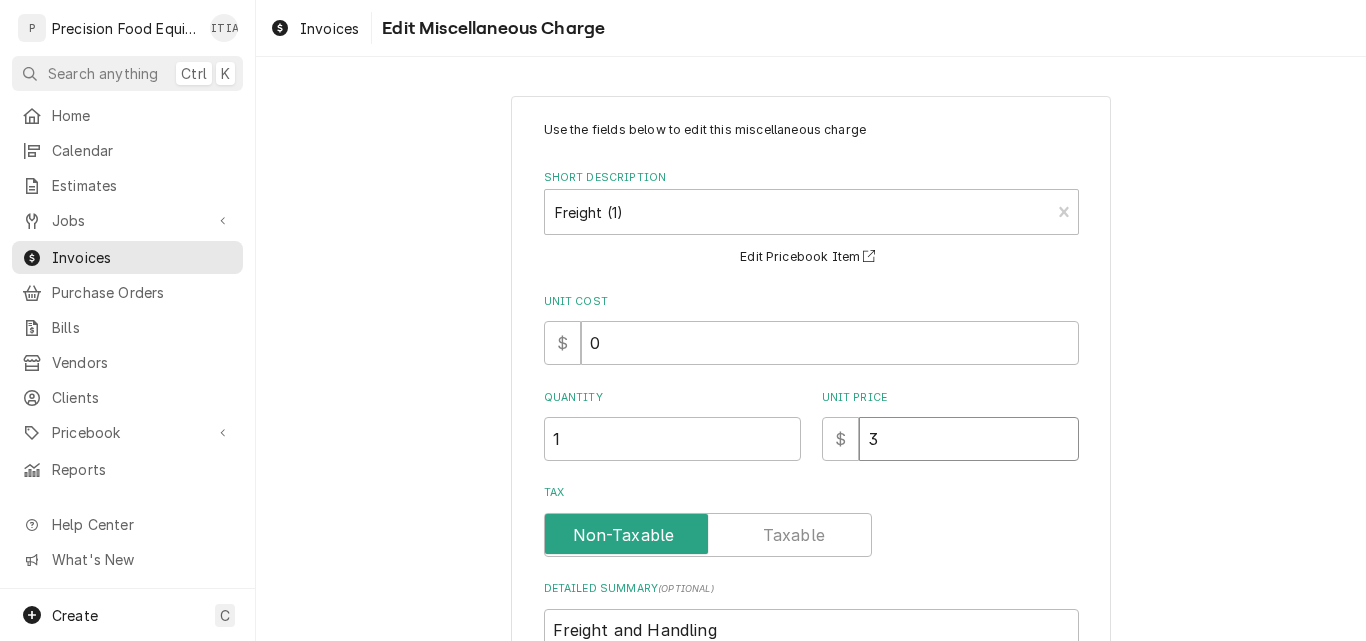type on "x" 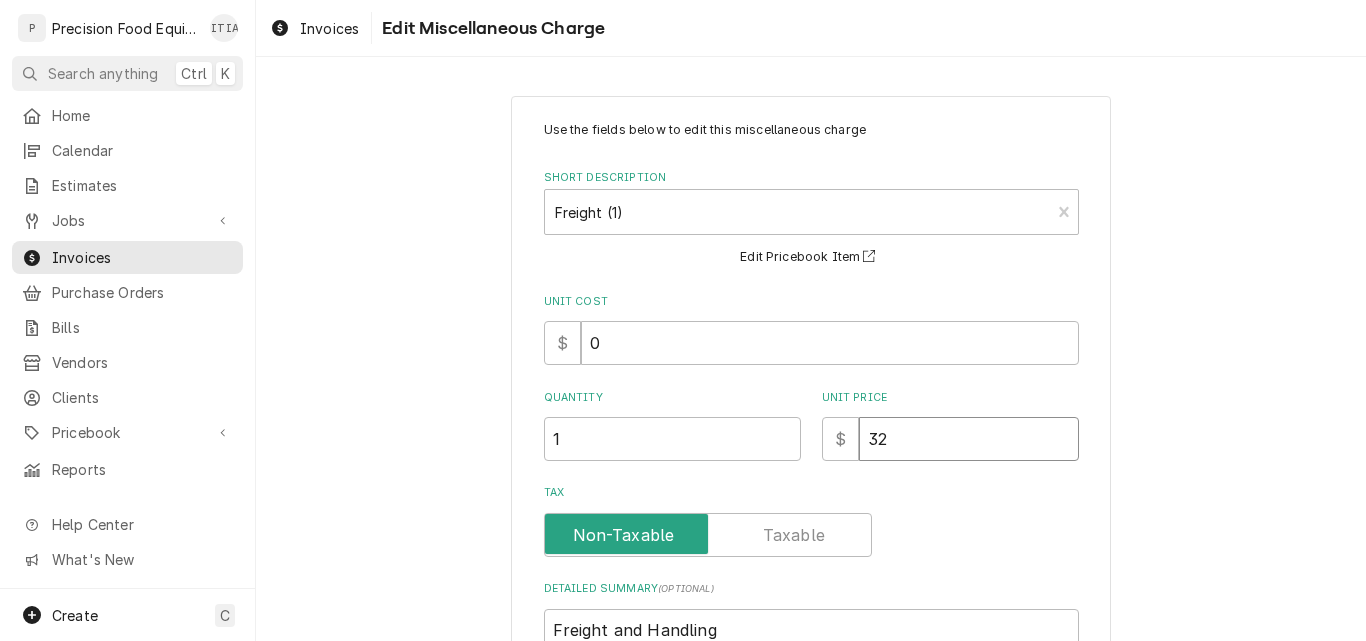 type on "x" 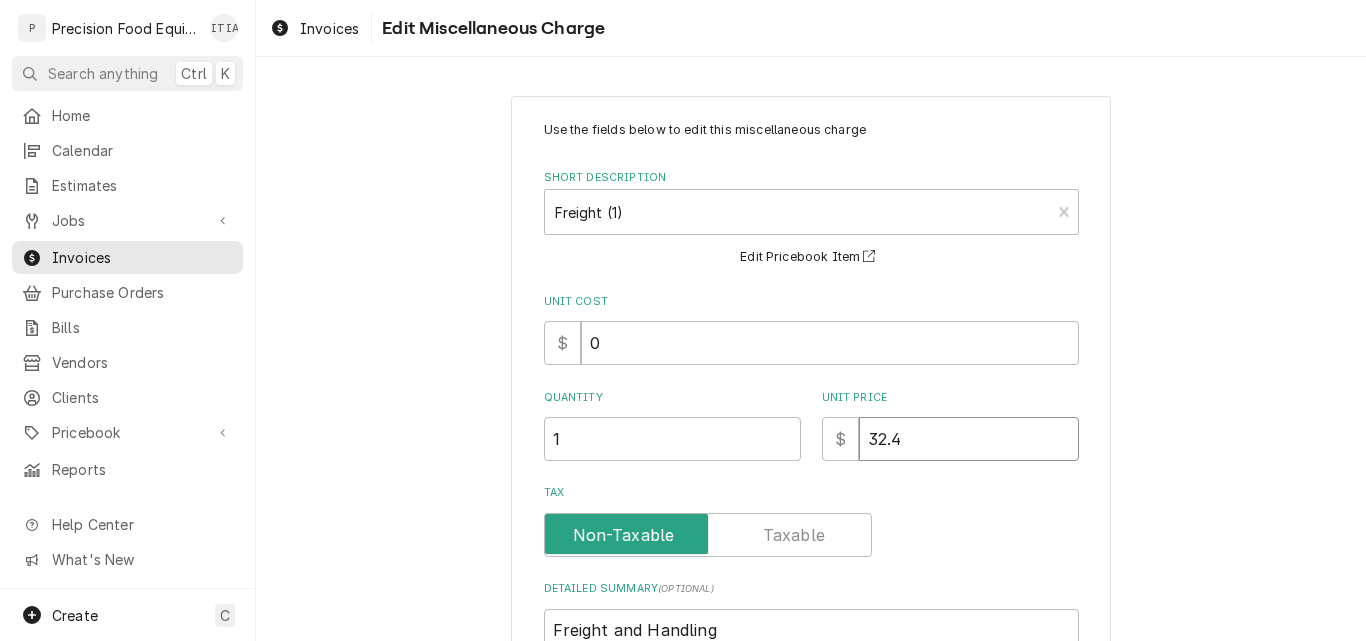 type on "x" 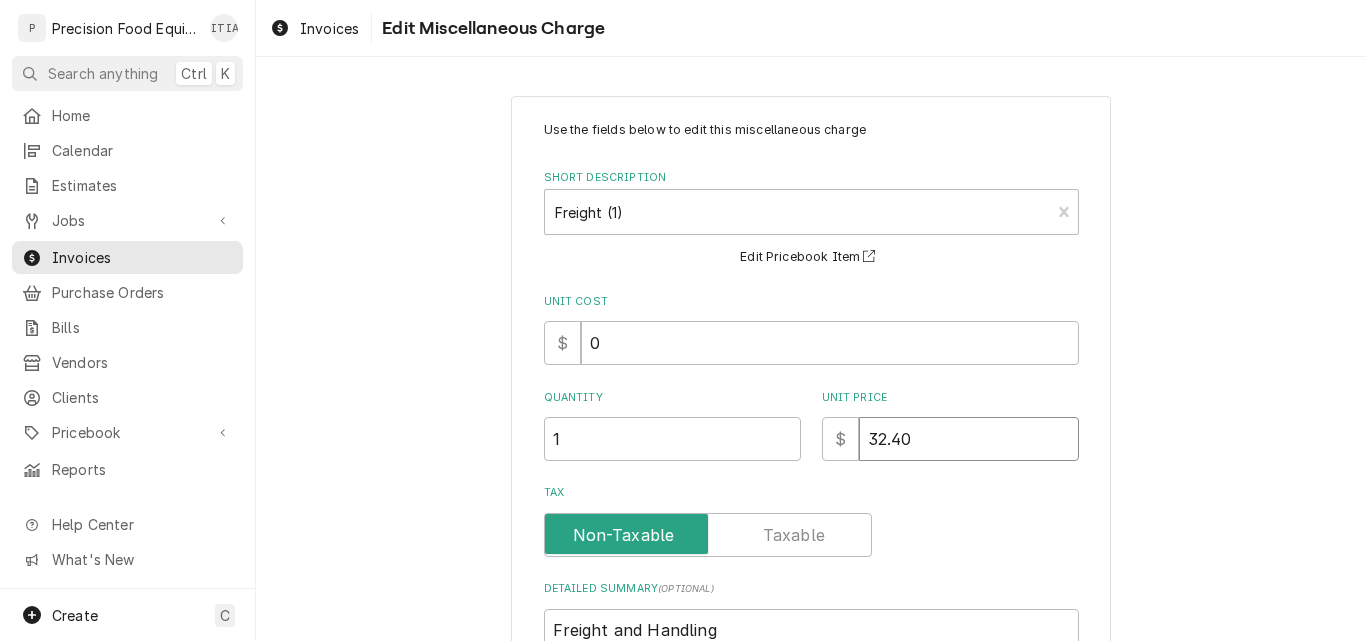type on "32.40" 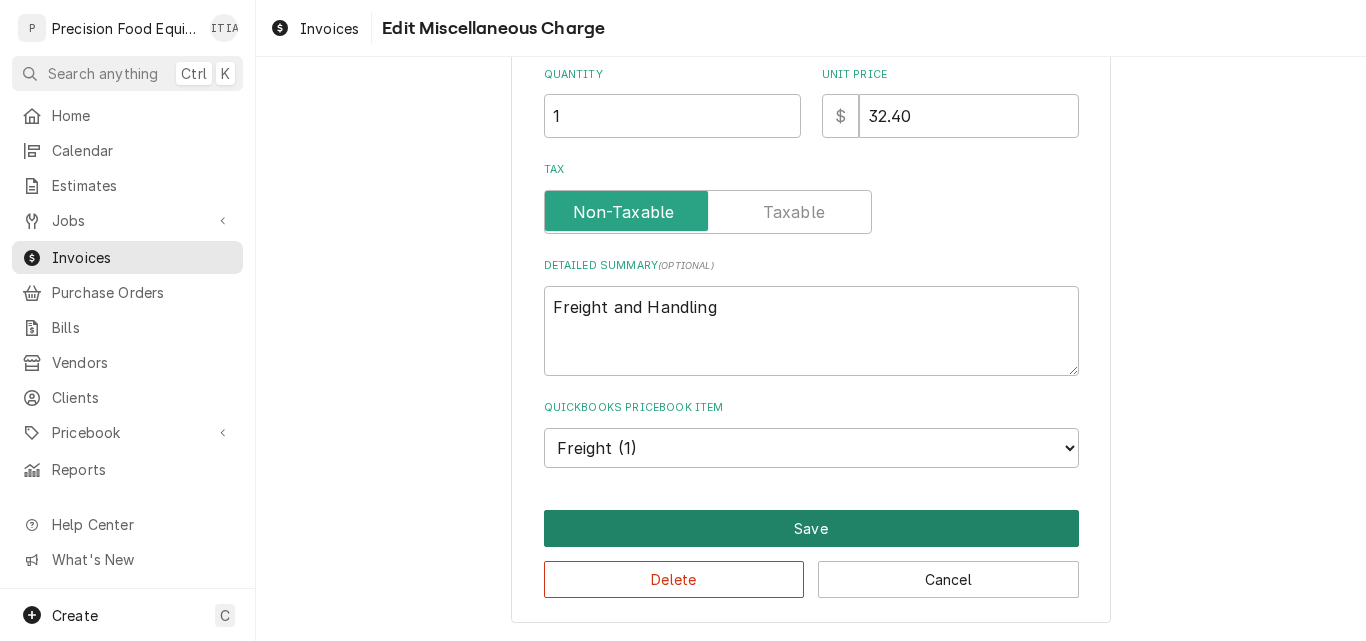 click on "Save" at bounding box center (811, 528) 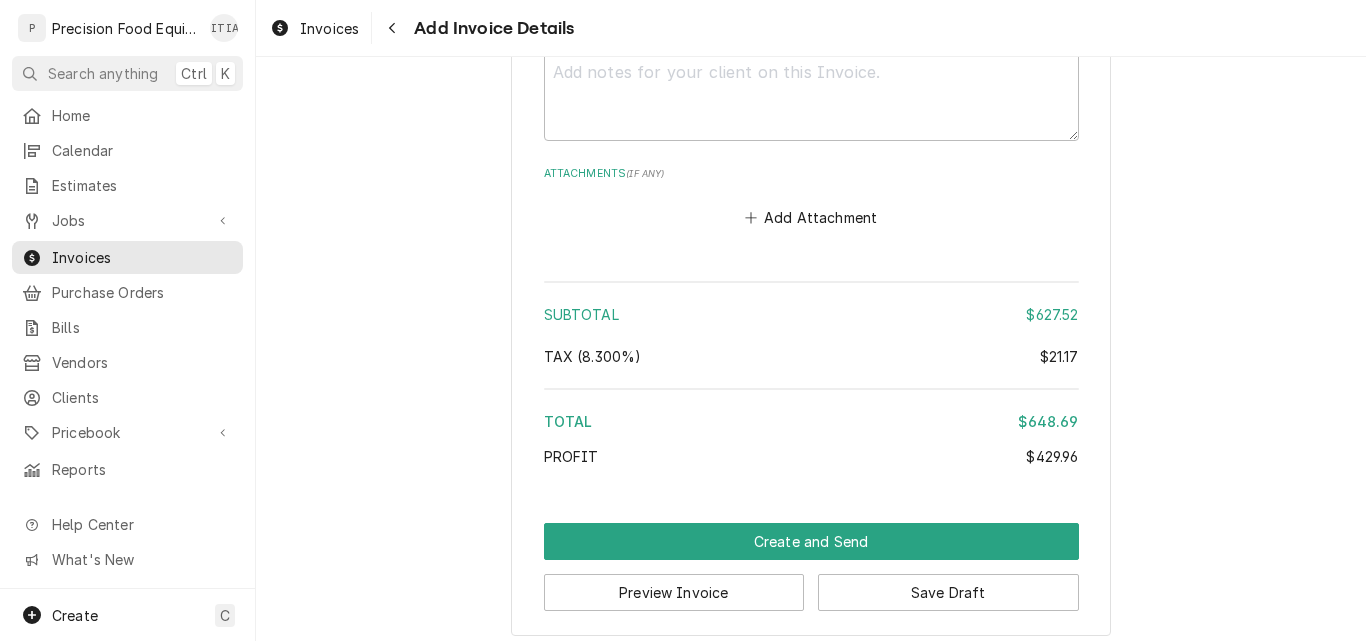 scroll, scrollTop: 3283, scrollLeft: 0, axis: vertical 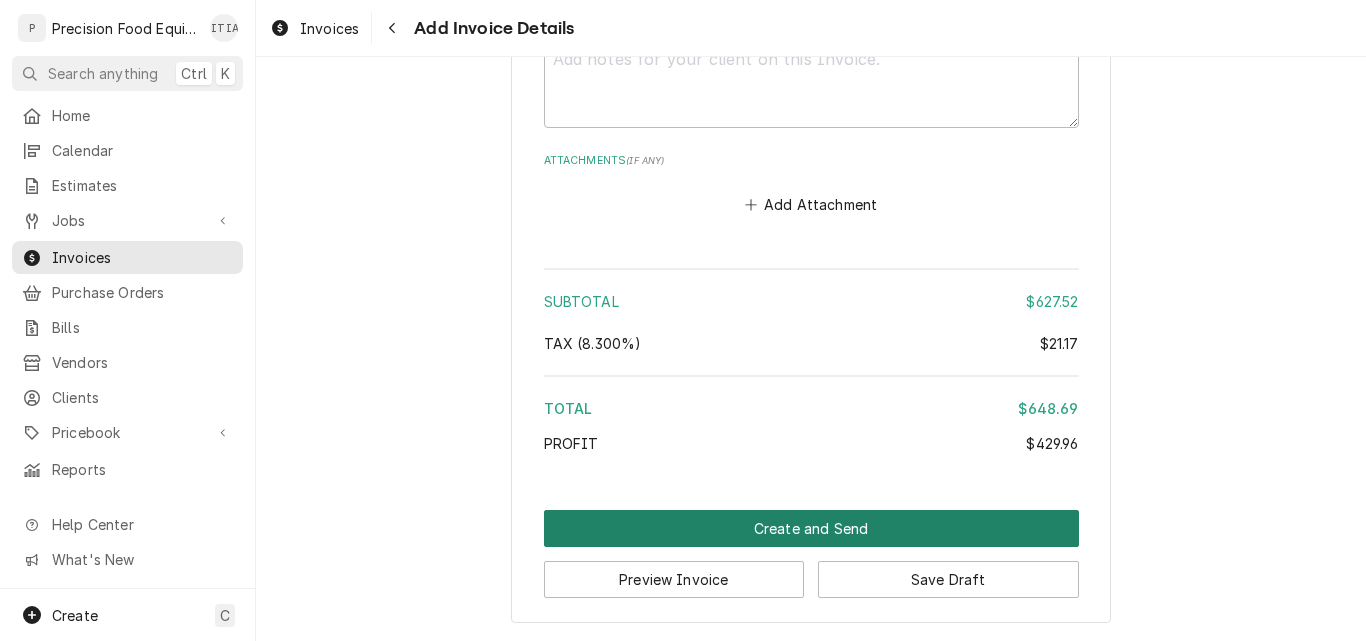 click on "Create and Send" at bounding box center (811, 528) 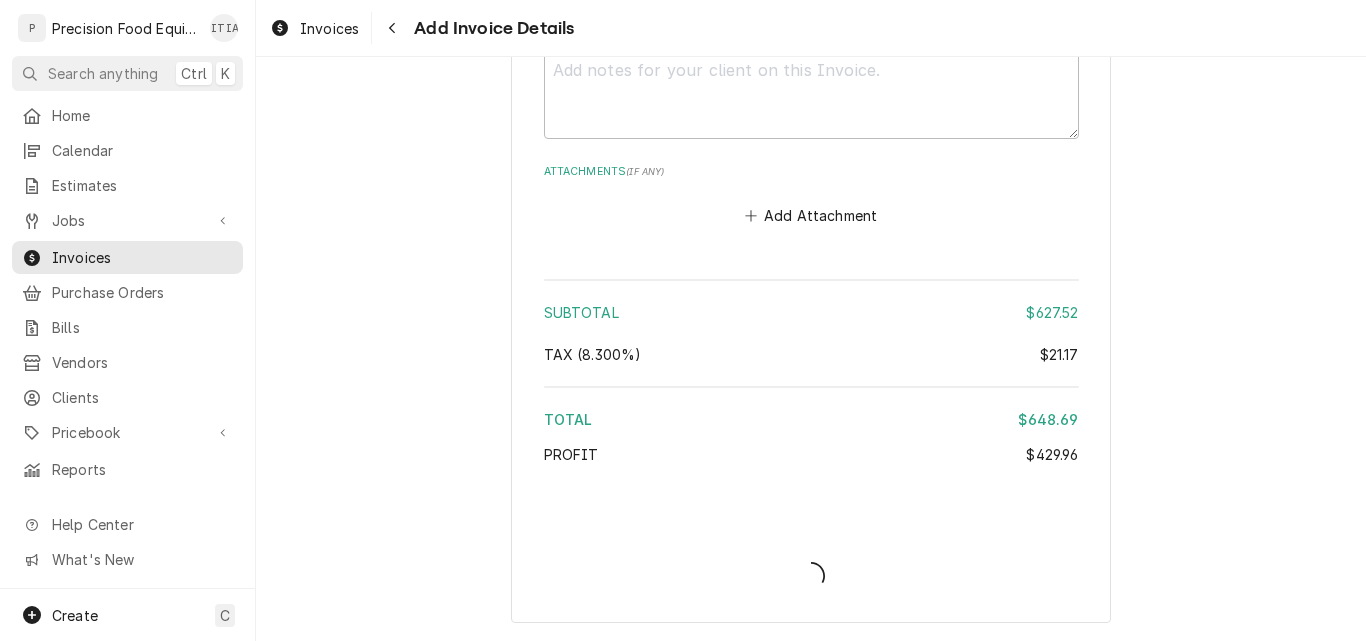 type on "x" 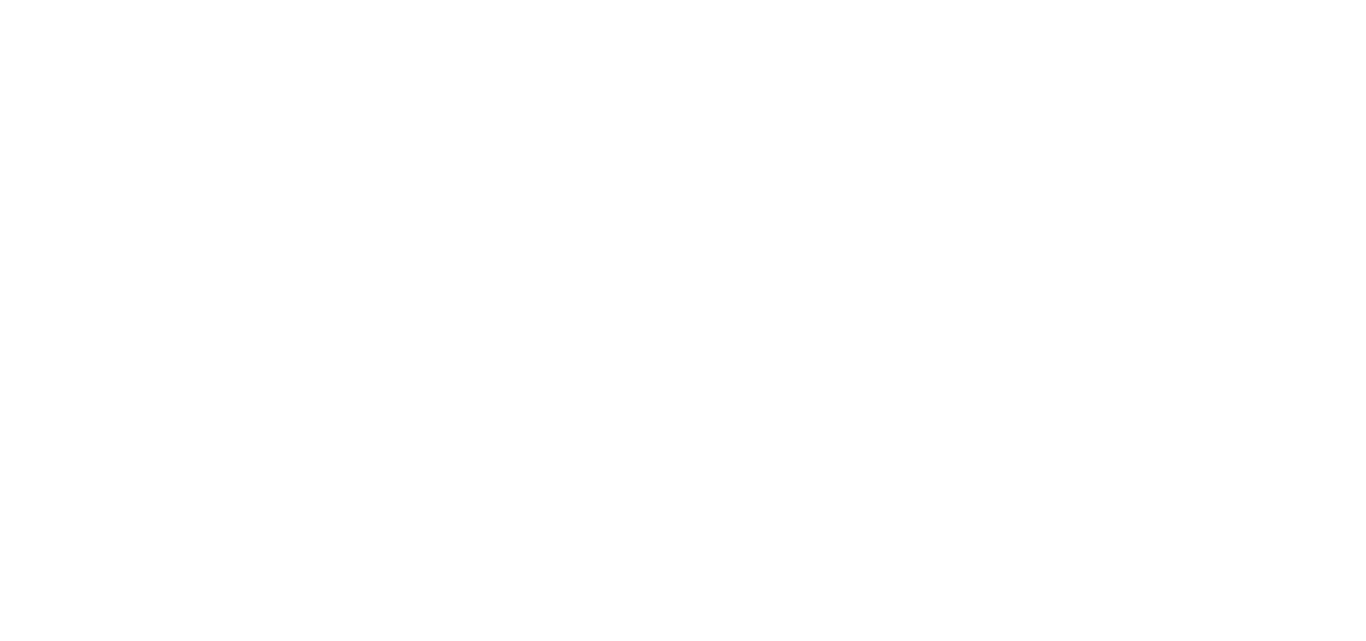 scroll, scrollTop: 0, scrollLeft: 0, axis: both 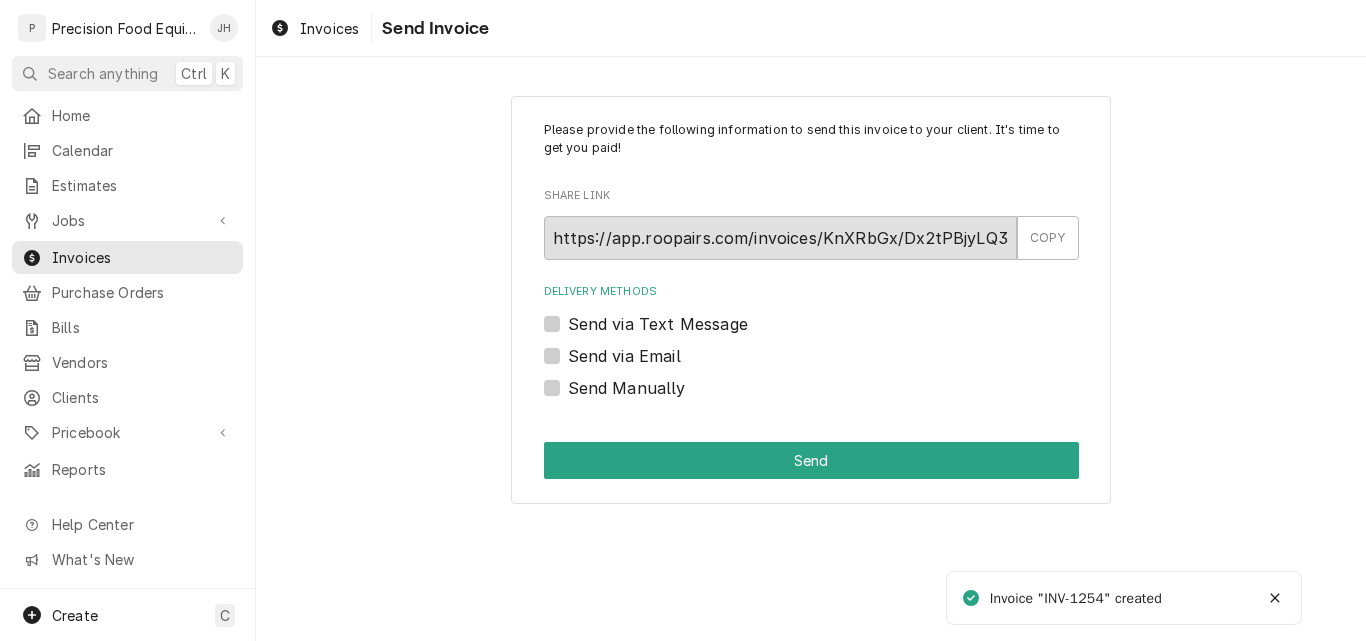 click on "Send via Email" at bounding box center (624, 356) 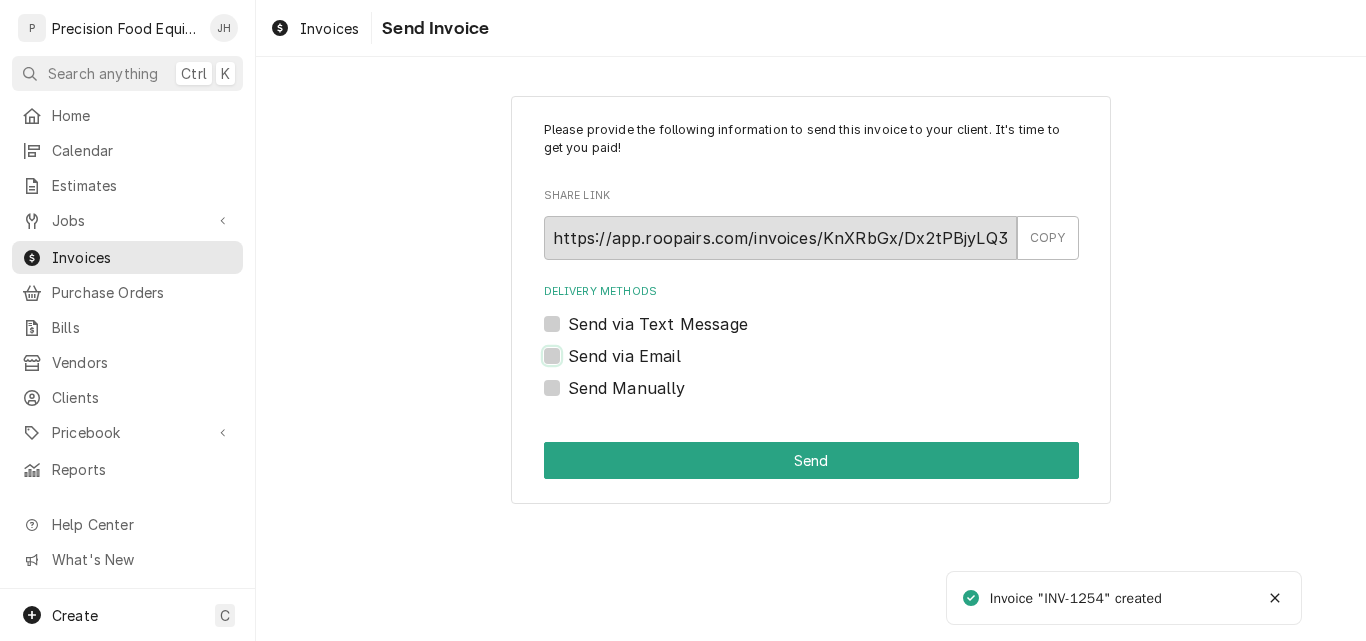 click on "Send via Email" at bounding box center [835, 366] 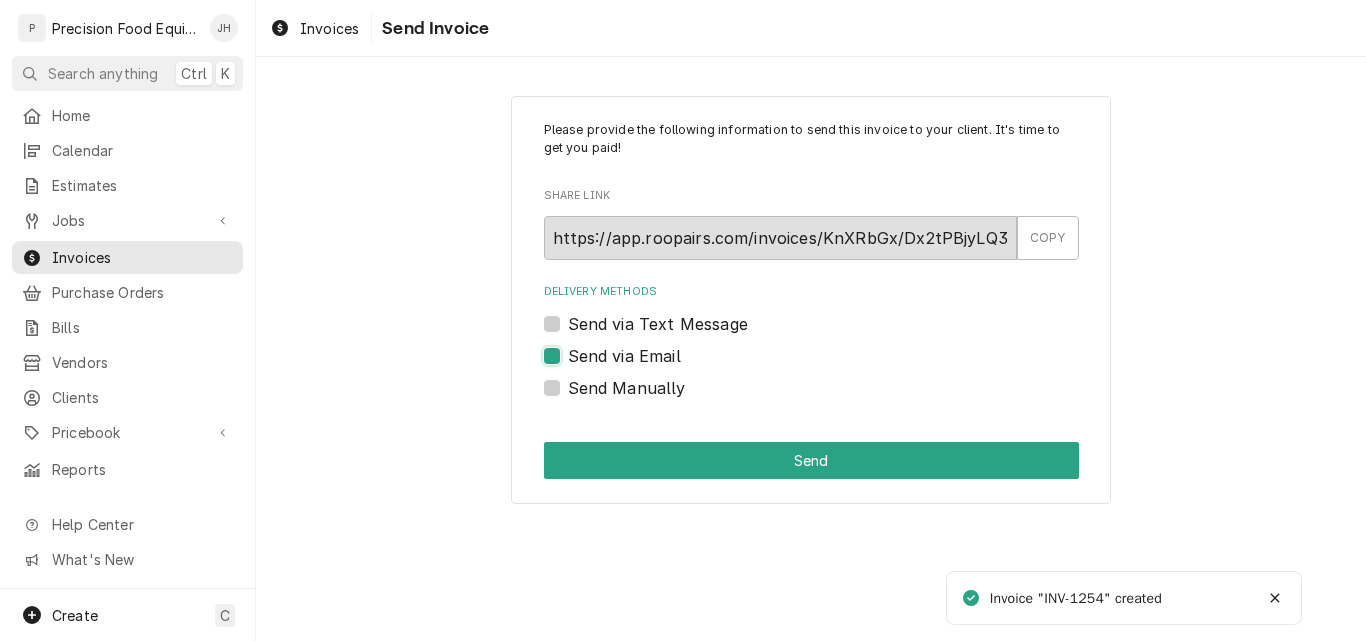 checkbox on "true" 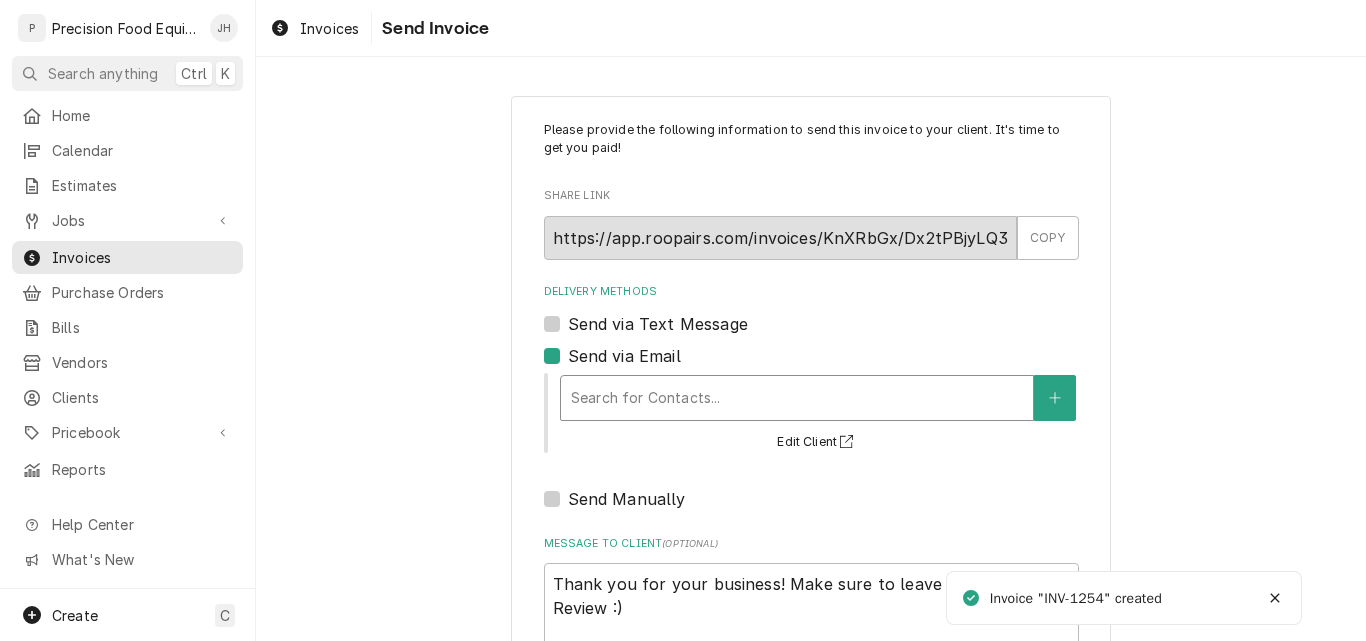 click at bounding box center [797, 398] 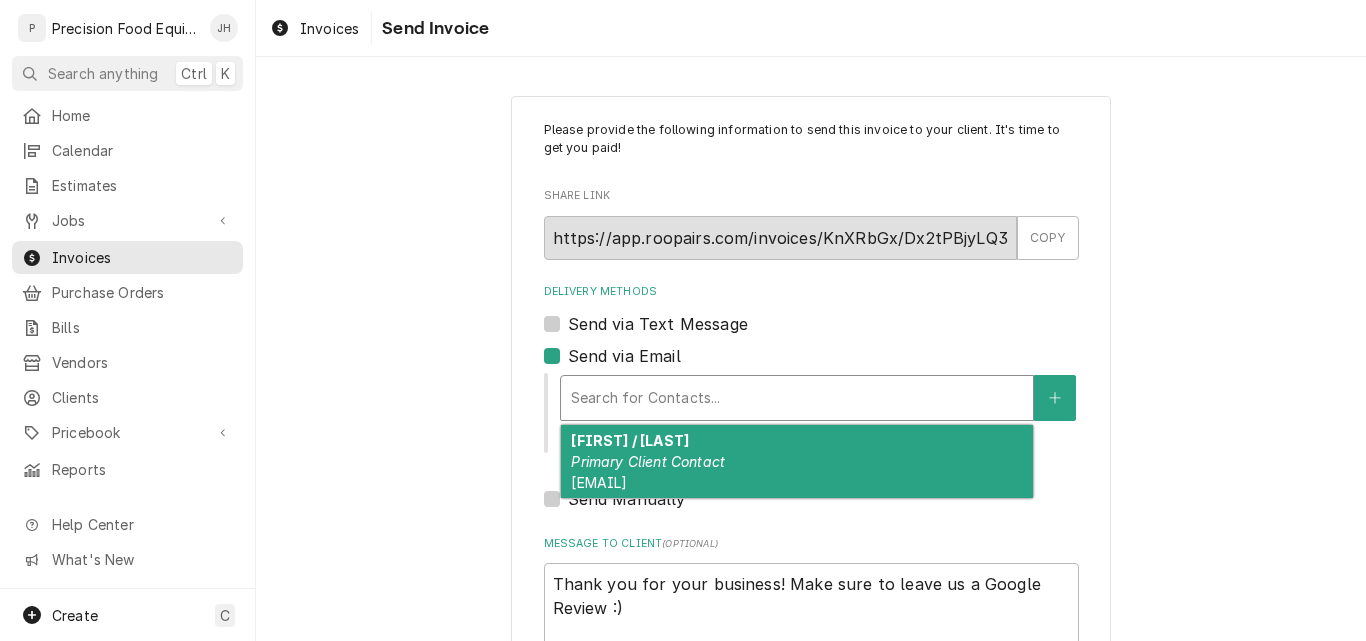 click on "Ash / Abraham Primary Client Contact greencornerfood@gmail.com" at bounding box center [797, 461] 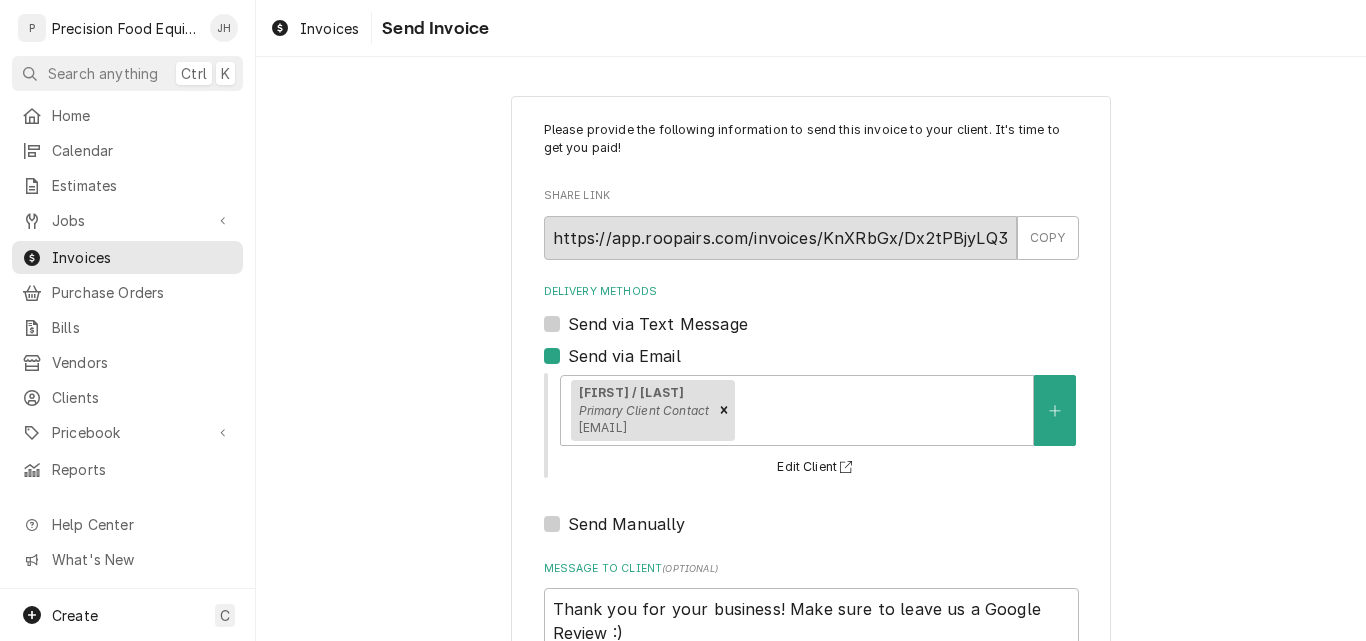 click on "Send via Text Message" at bounding box center (658, 324) 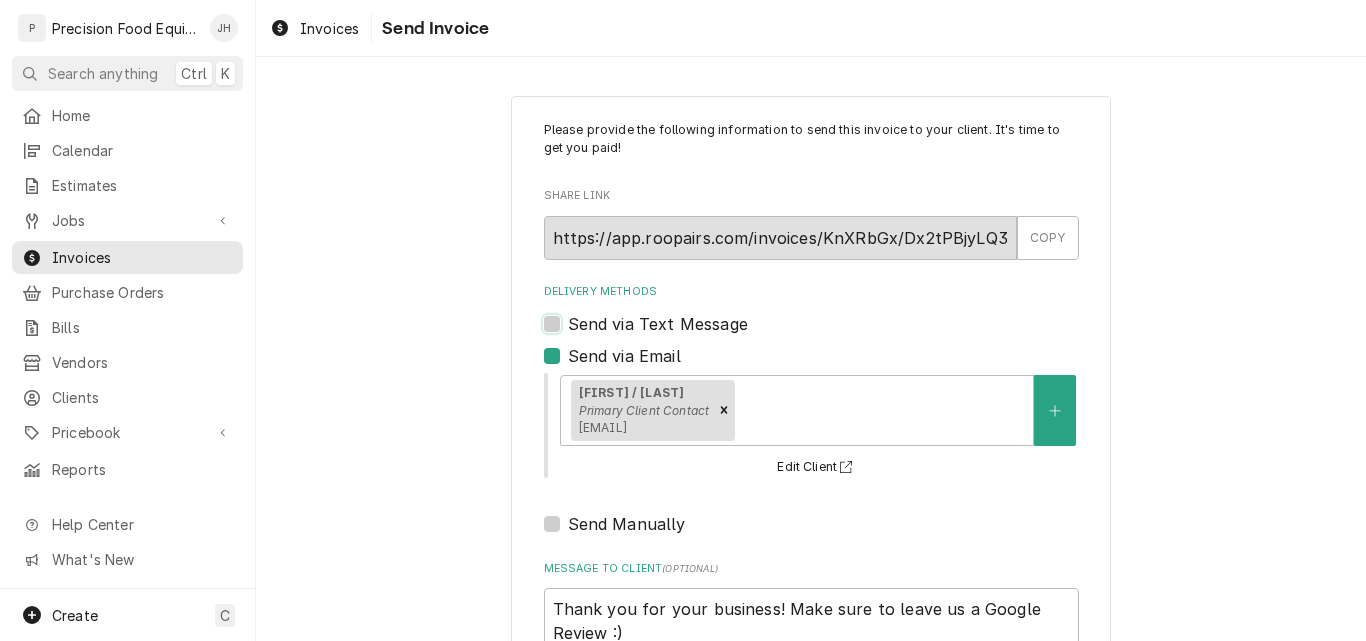 click on "Send via Text Message" at bounding box center (835, 334) 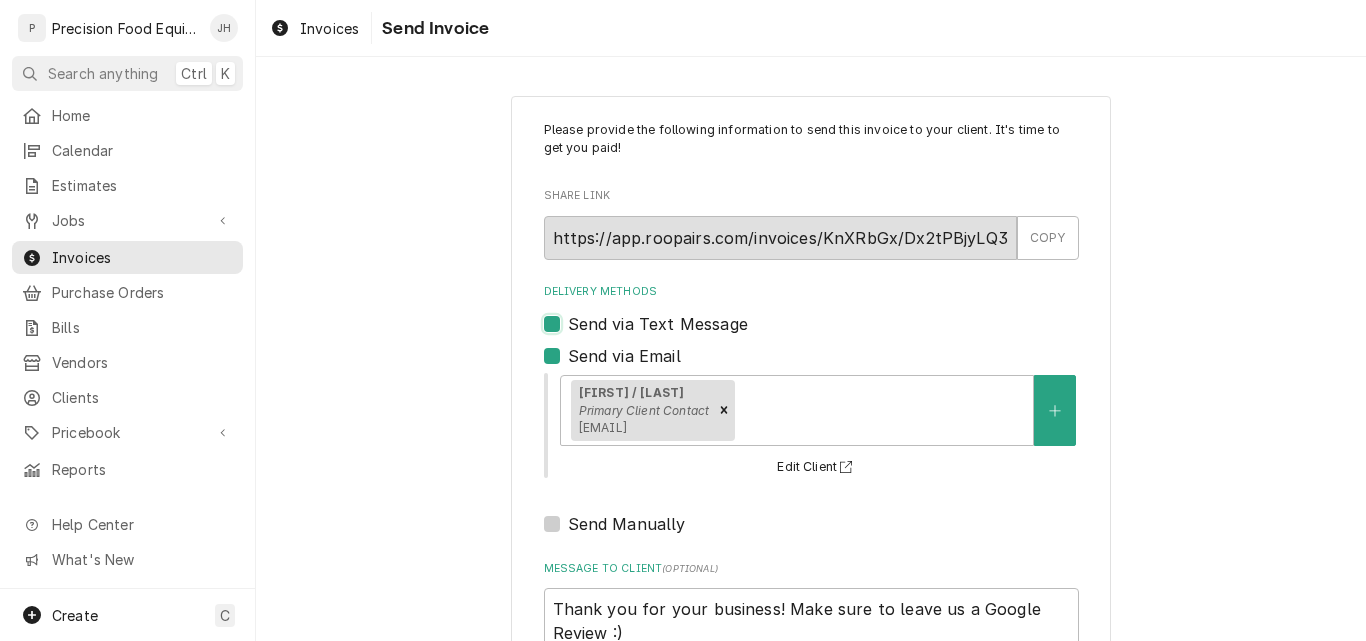 checkbox on "true" 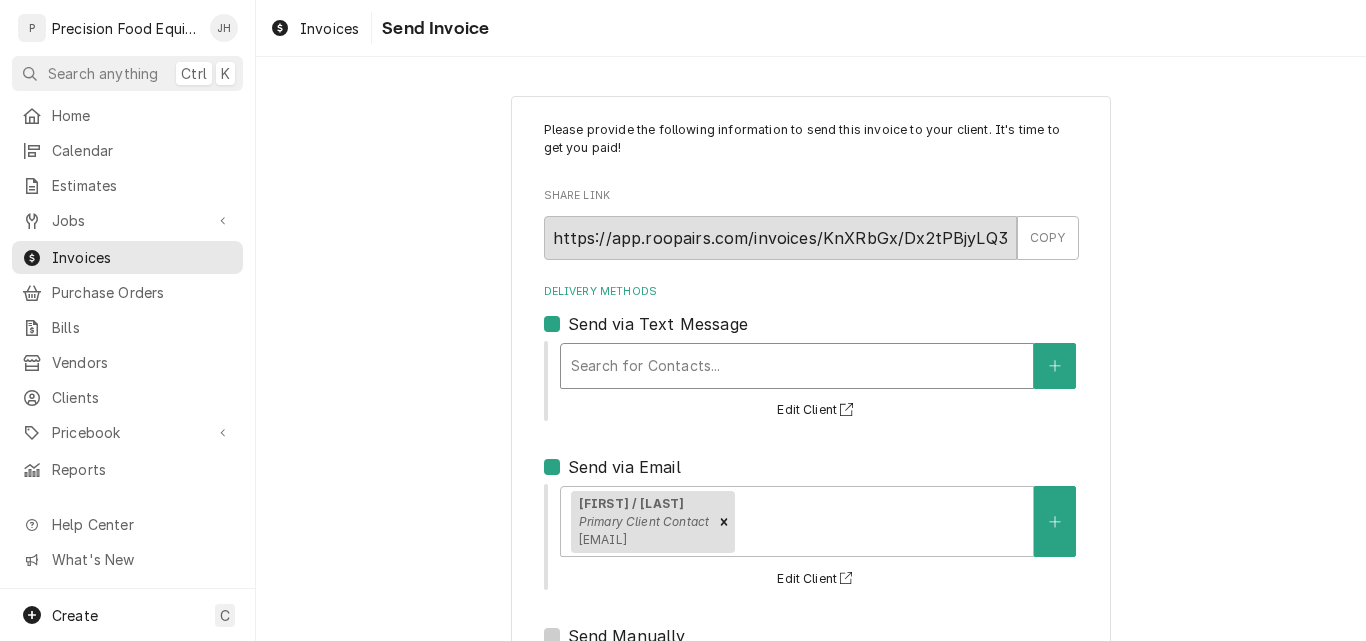 click at bounding box center [797, 366] 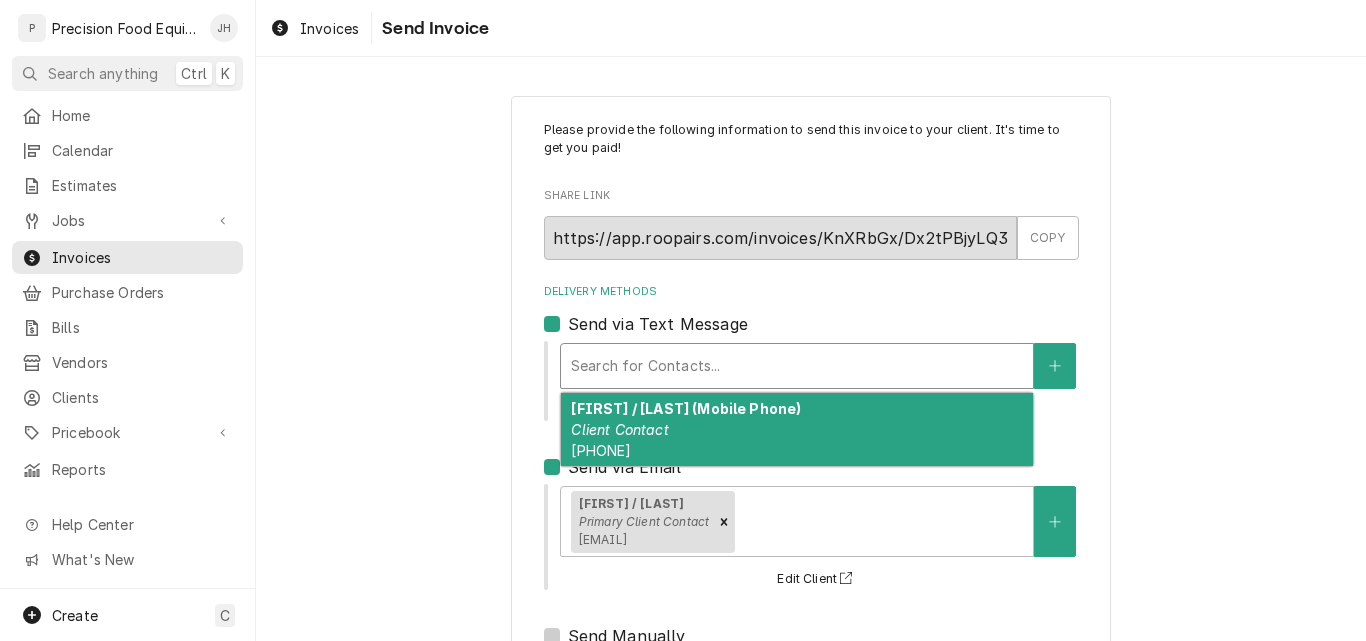 click on "Ash / Abraham (Mobile Phone) Client Contact (480) 341-2293" at bounding box center (797, 429) 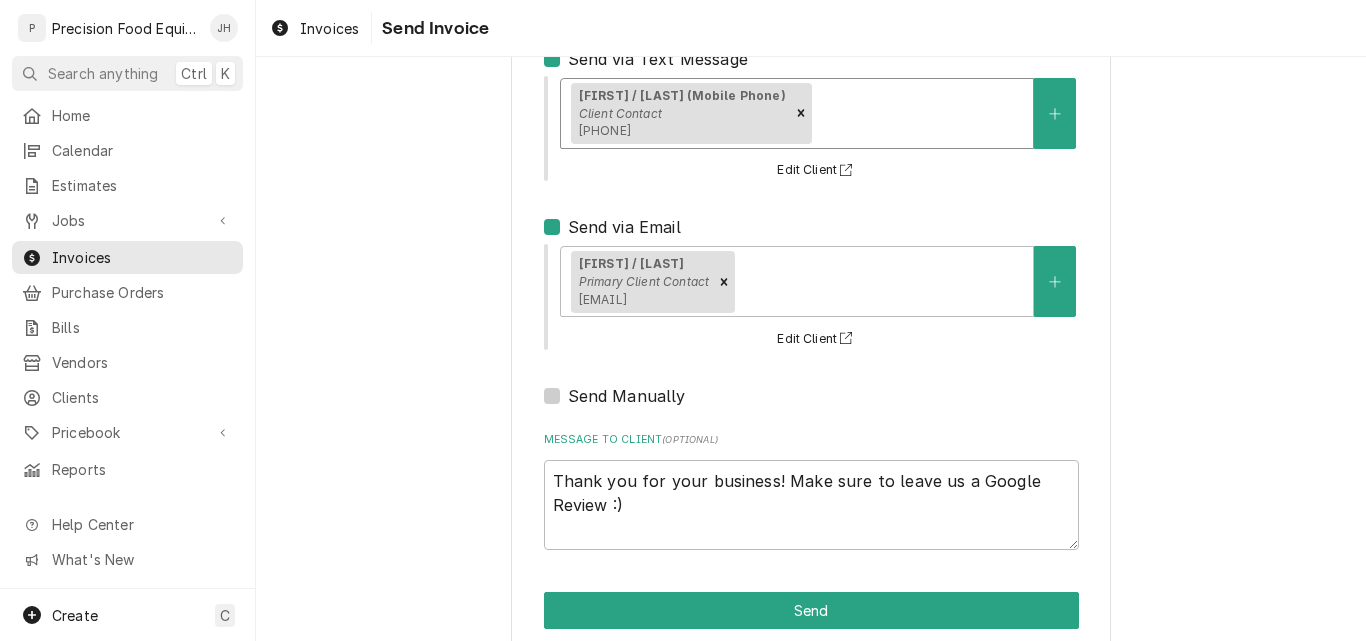 scroll, scrollTop: 296, scrollLeft: 0, axis: vertical 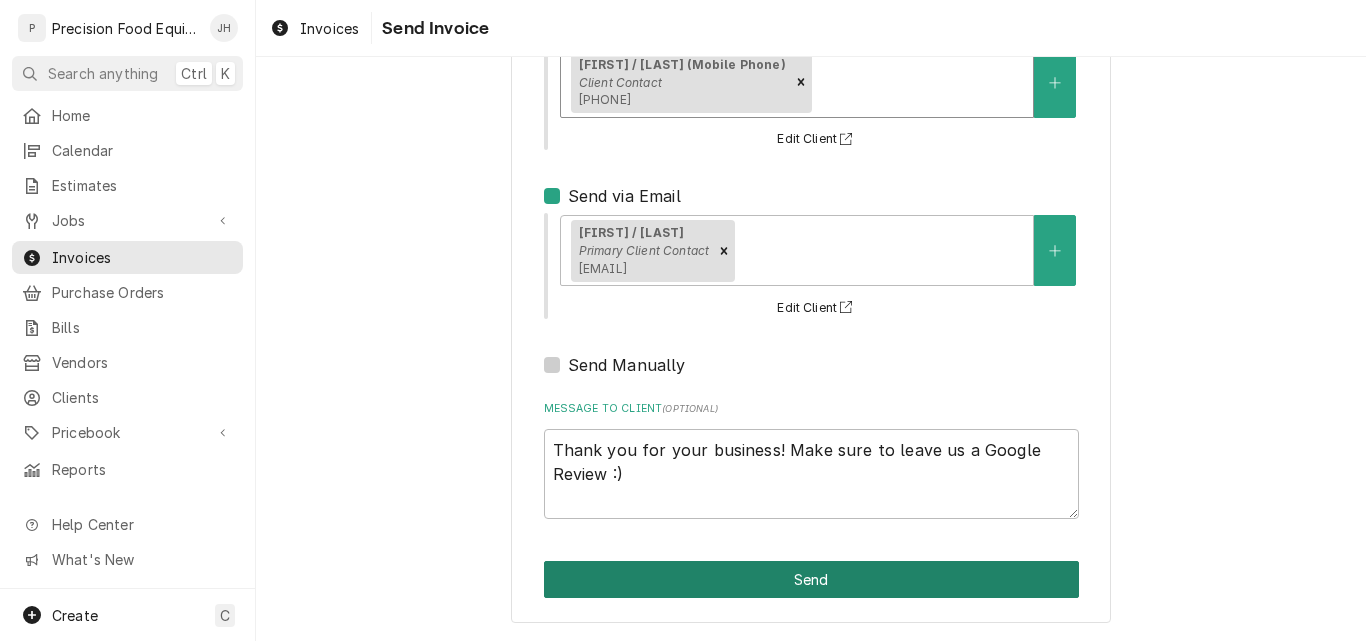 click on "Send" at bounding box center (811, 579) 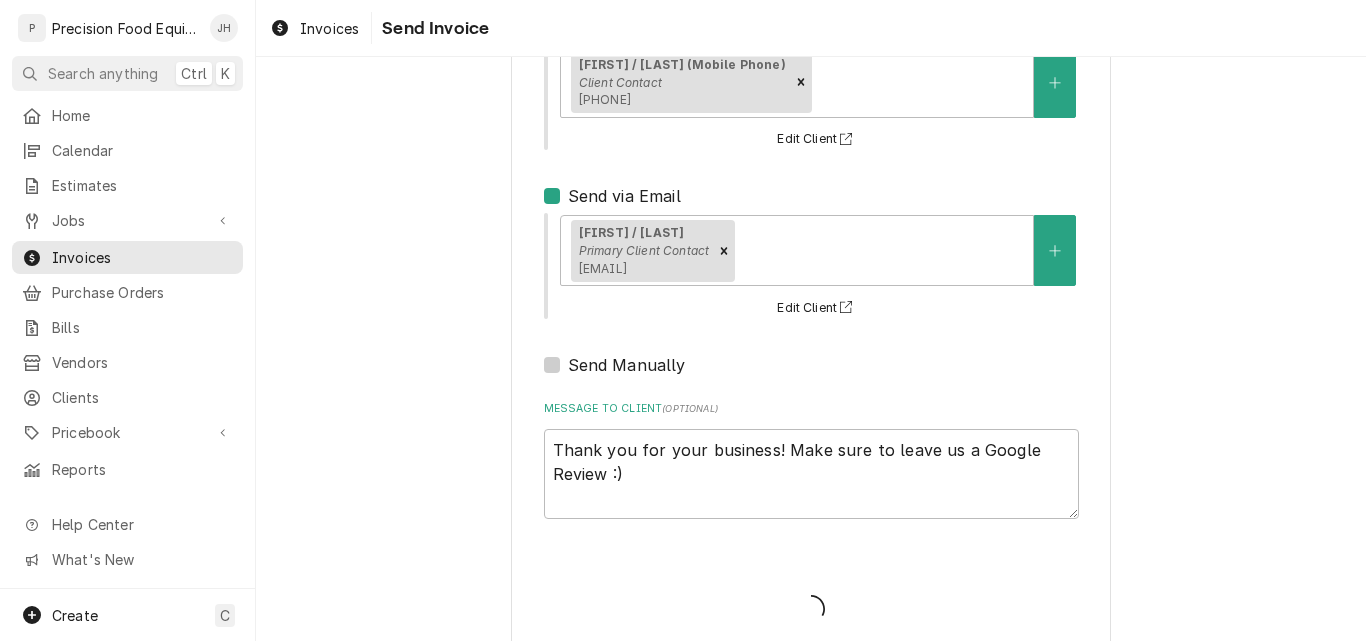 type on "x" 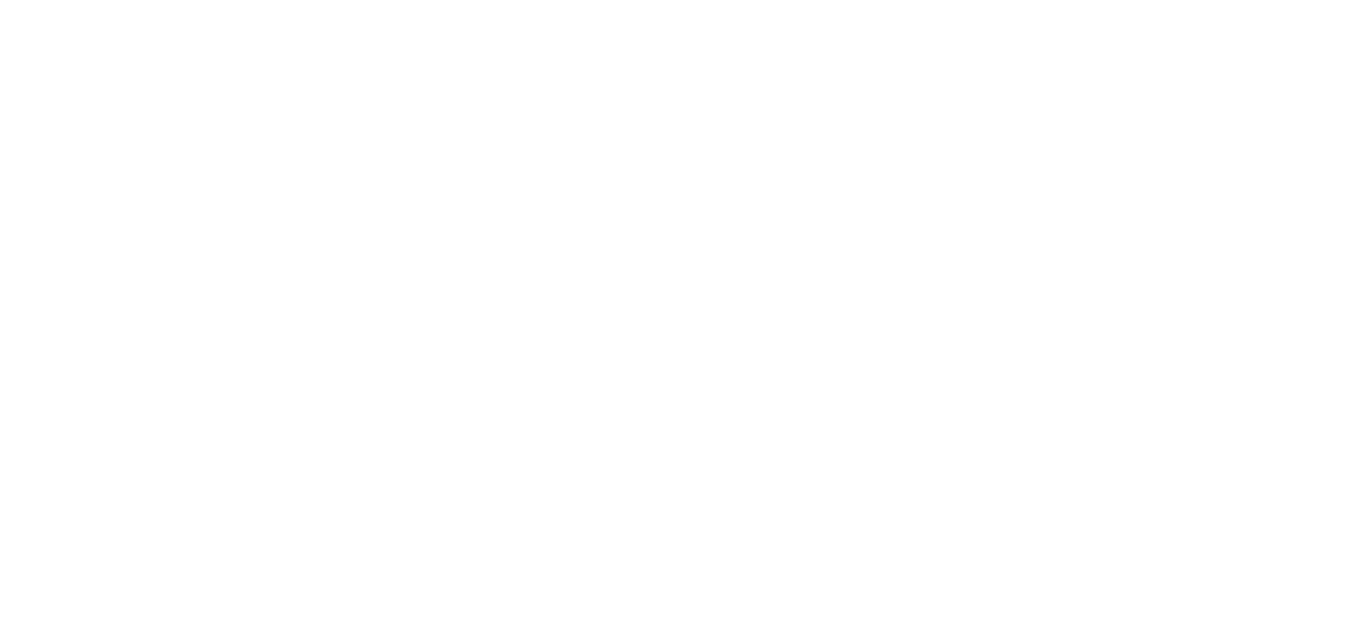 scroll, scrollTop: 0, scrollLeft: 0, axis: both 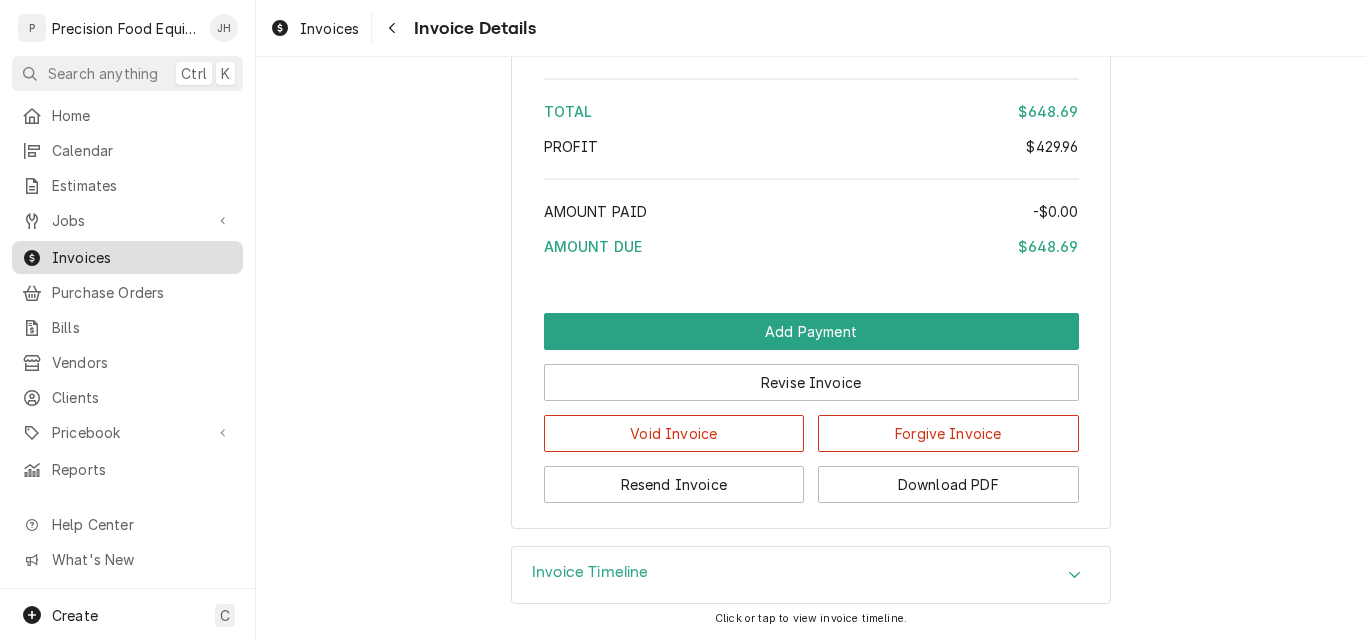 click on "Invoices" at bounding box center [142, 257] 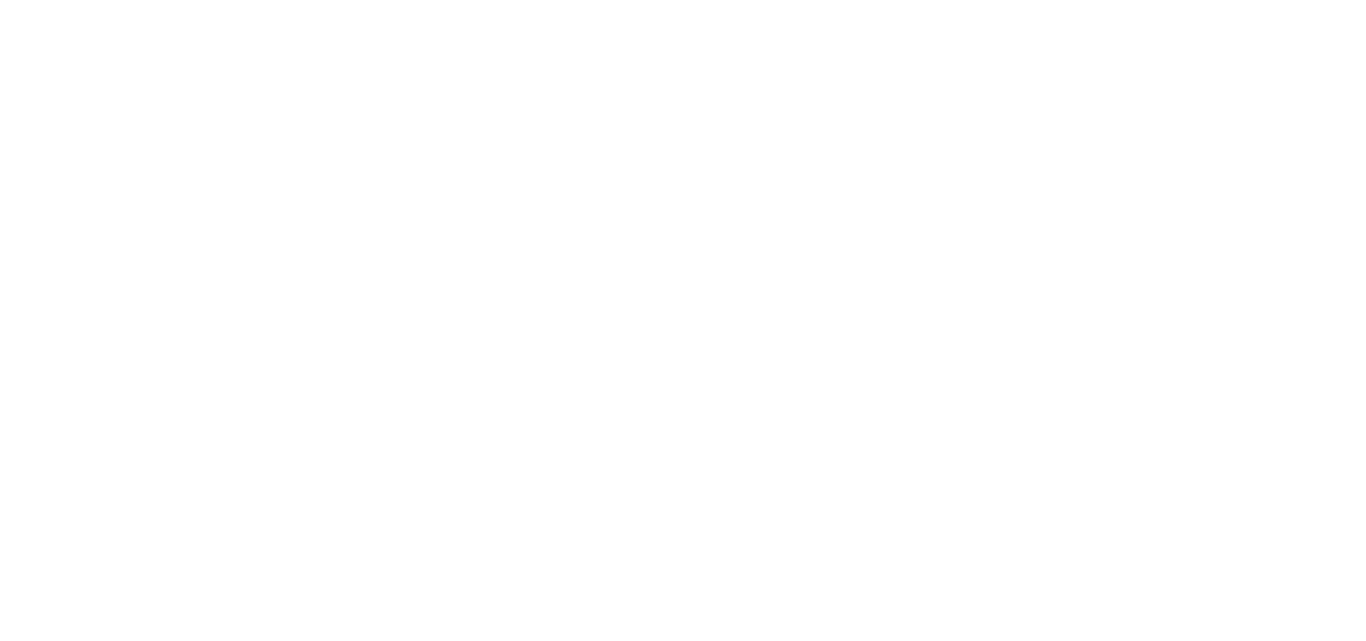scroll, scrollTop: 0, scrollLeft: 0, axis: both 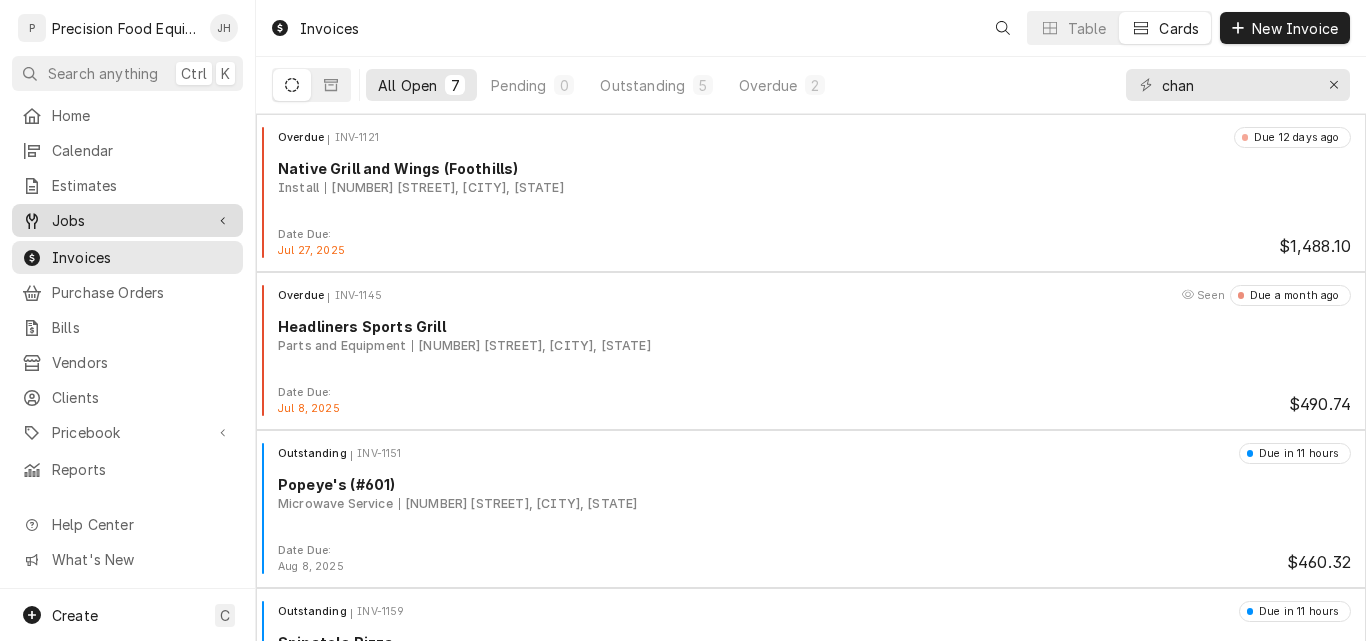 click on "Jobs" at bounding box center [127, 220] 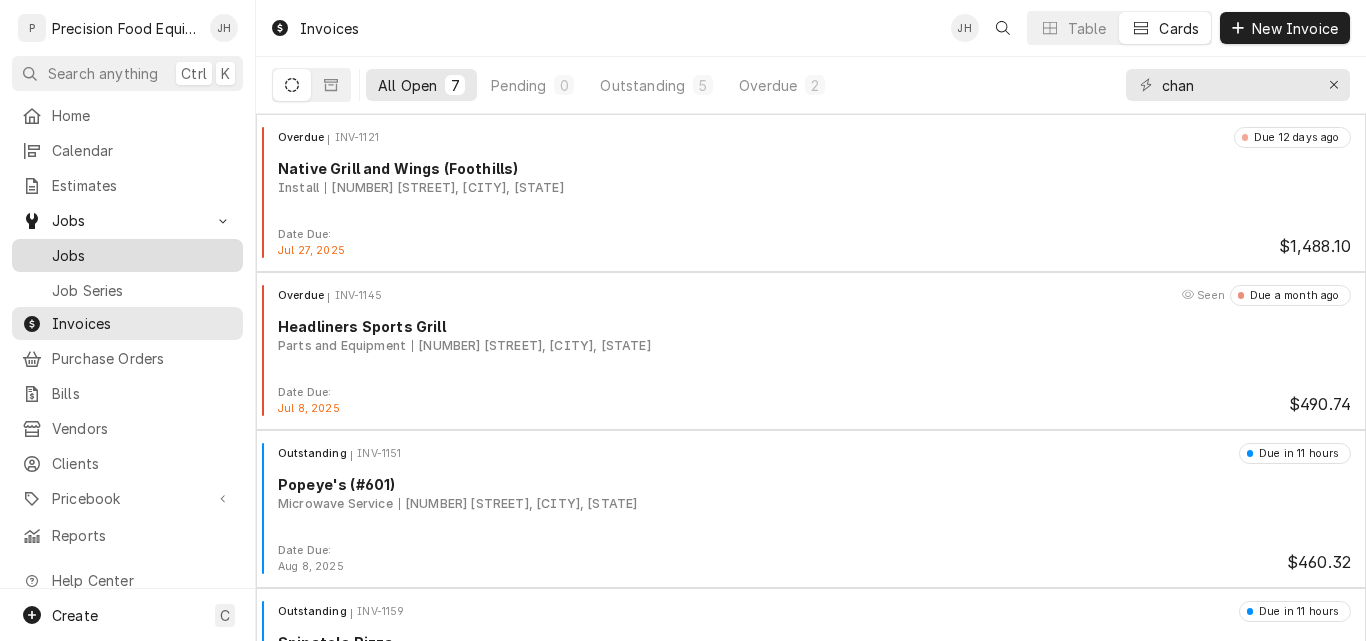 drag, startPoint x: 81, startPoint y: 235, endPoint x: 144, endPoint y: 281, distance: 78.00641 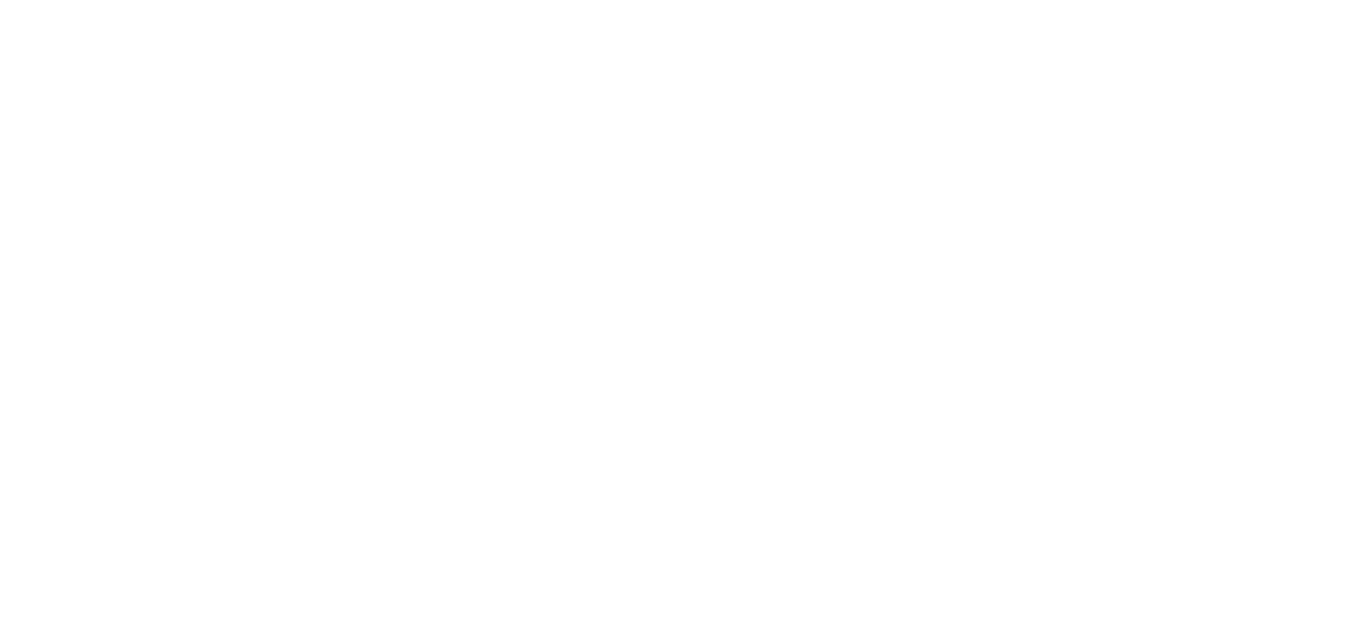 scroll, scrollTop: 0, scrollLeft: 0, axis: both 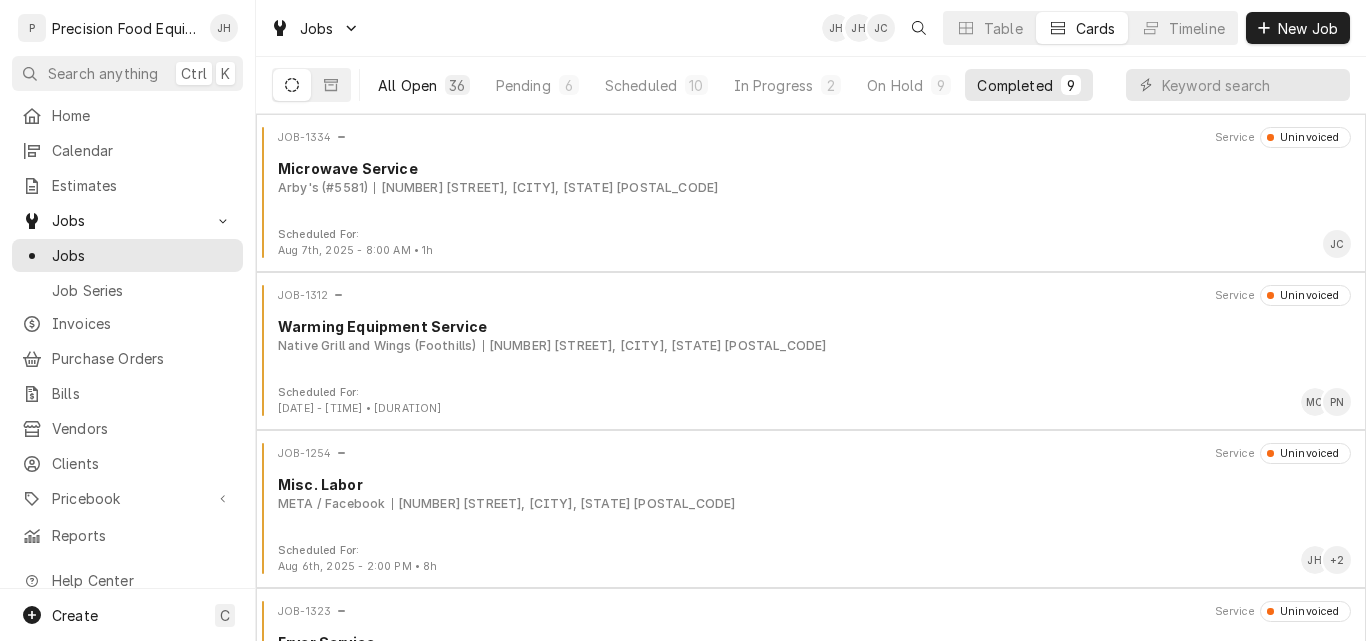 click on "All Open" at bounding box center [407, 85] 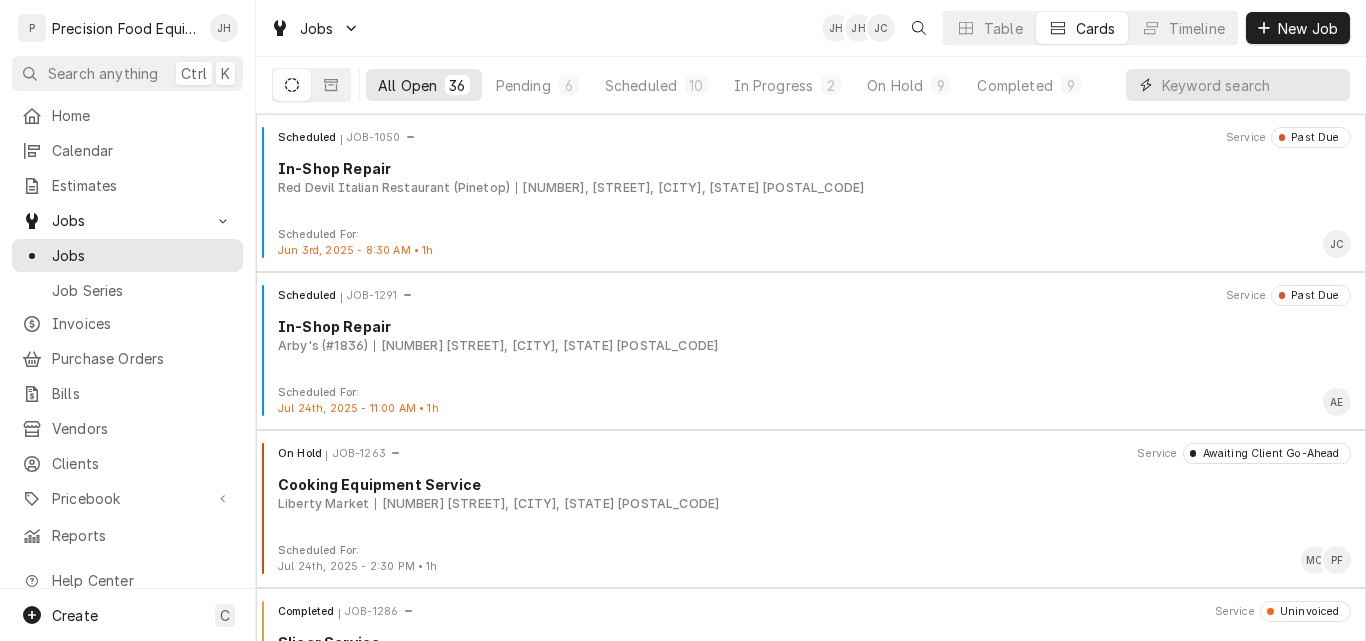 click at bounding box center (1251, 85) 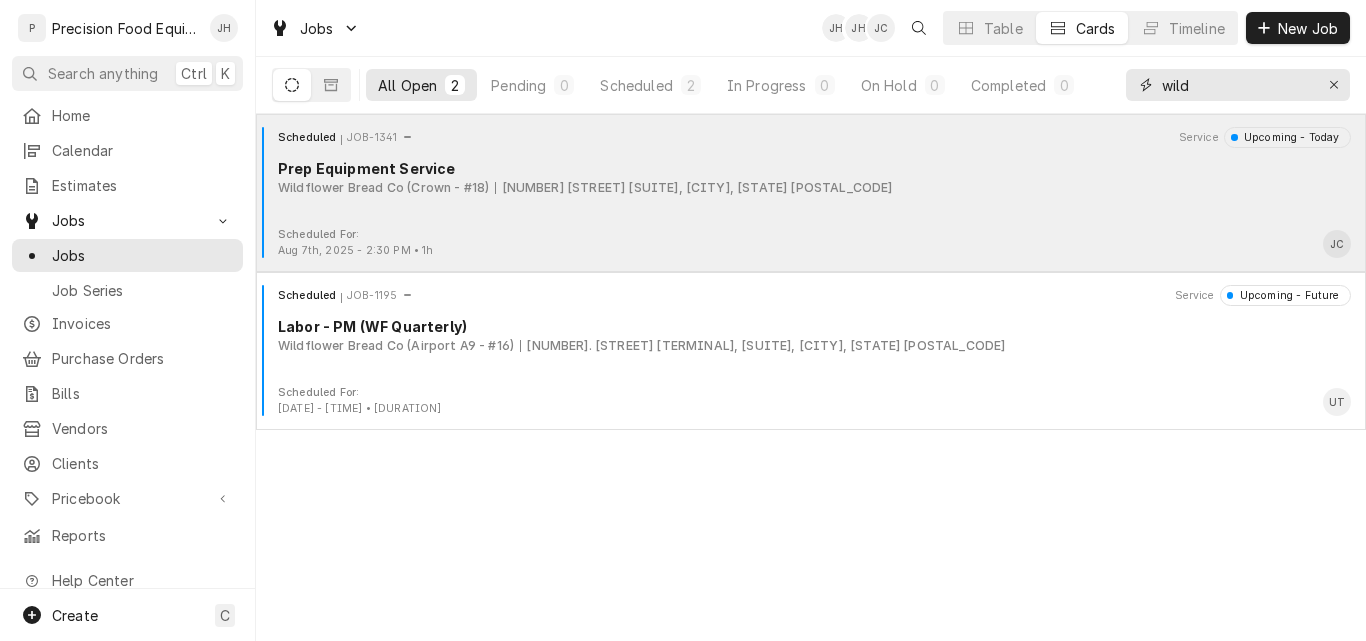 type on "wild" 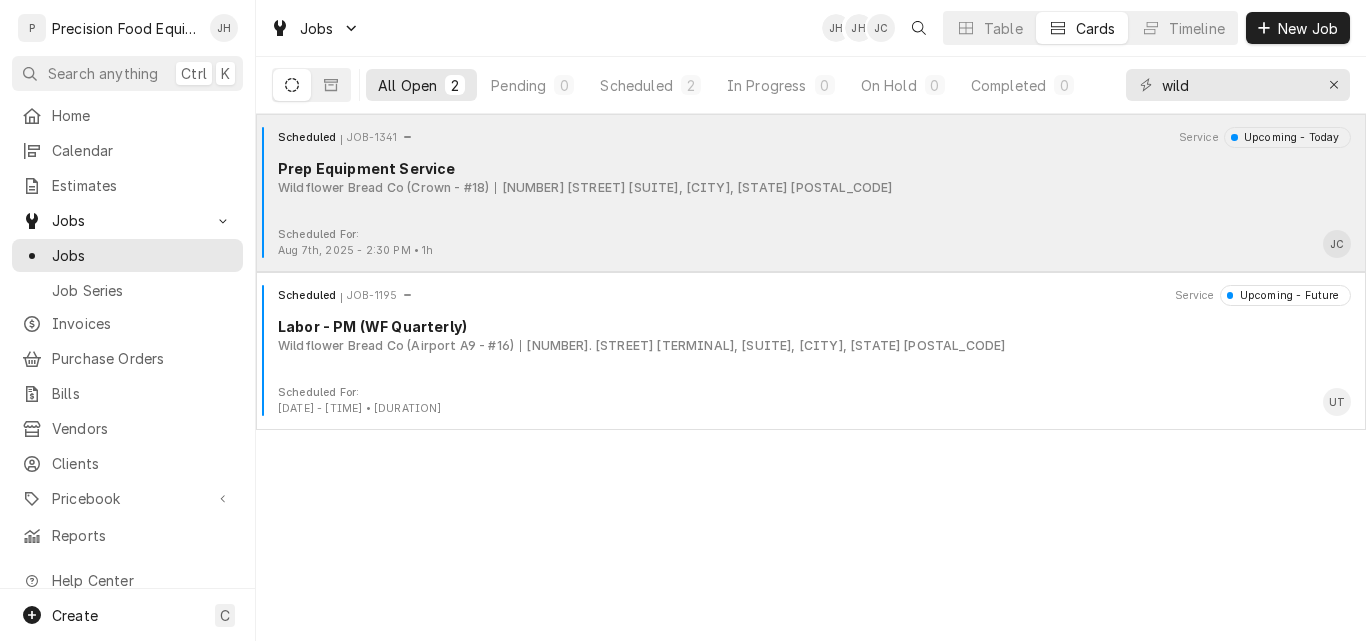 click on "Scheduled JOB-1341 Service Upcoming - Today Prep Equipment Service Wildflower Bread Co (Crown - #18) 5813 N. 7th St Suite #130, Phoenix, AZ 85014" at bounding box center (811, 177) 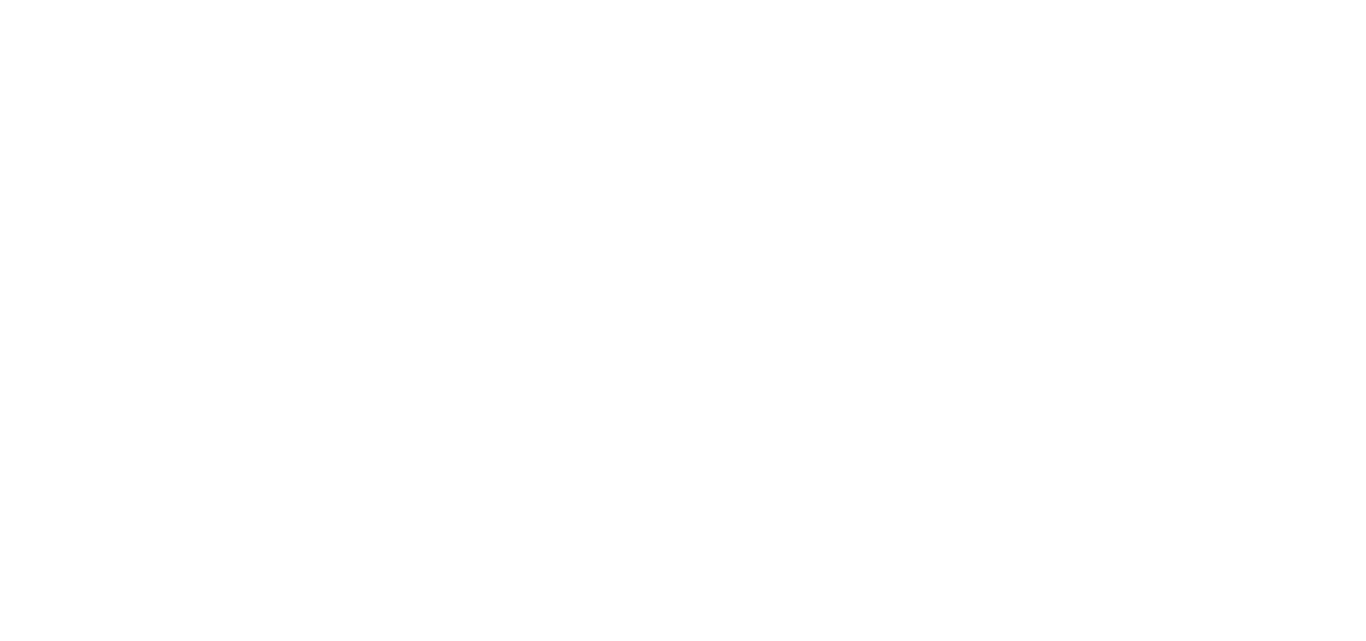 scroll, scrollTop: 0, scrollLeft: 0, axis: both 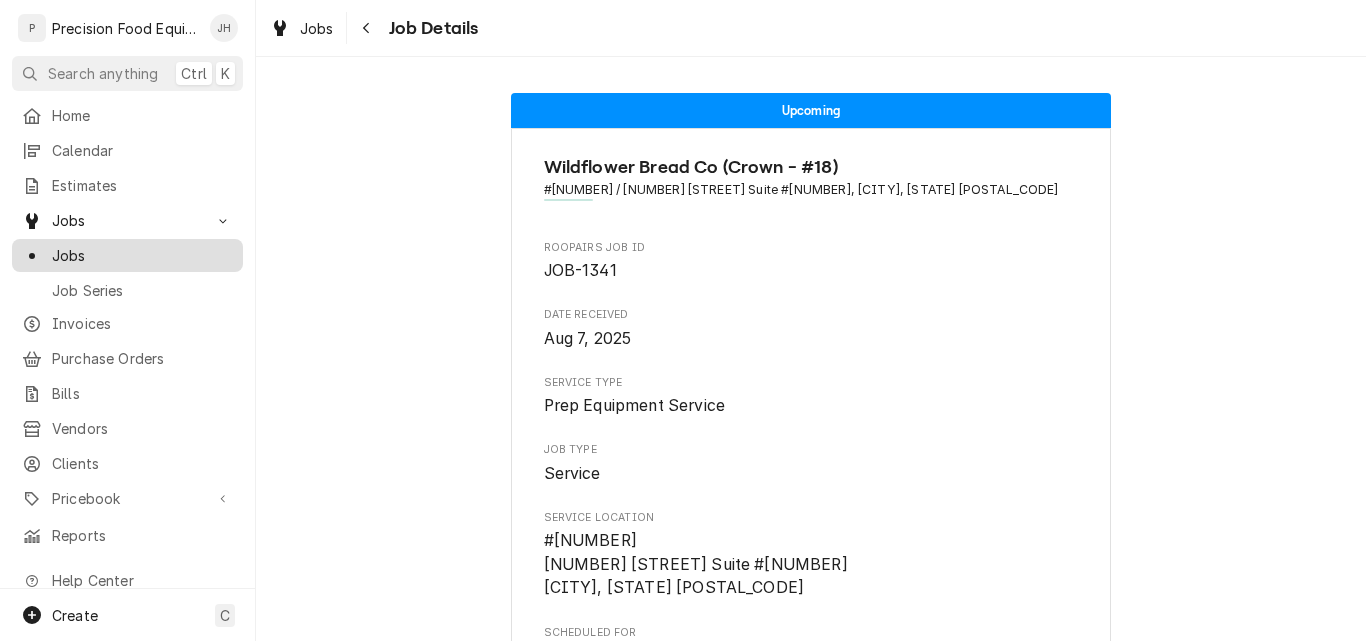 click on "Jobs" at bounding box center [142, 255] 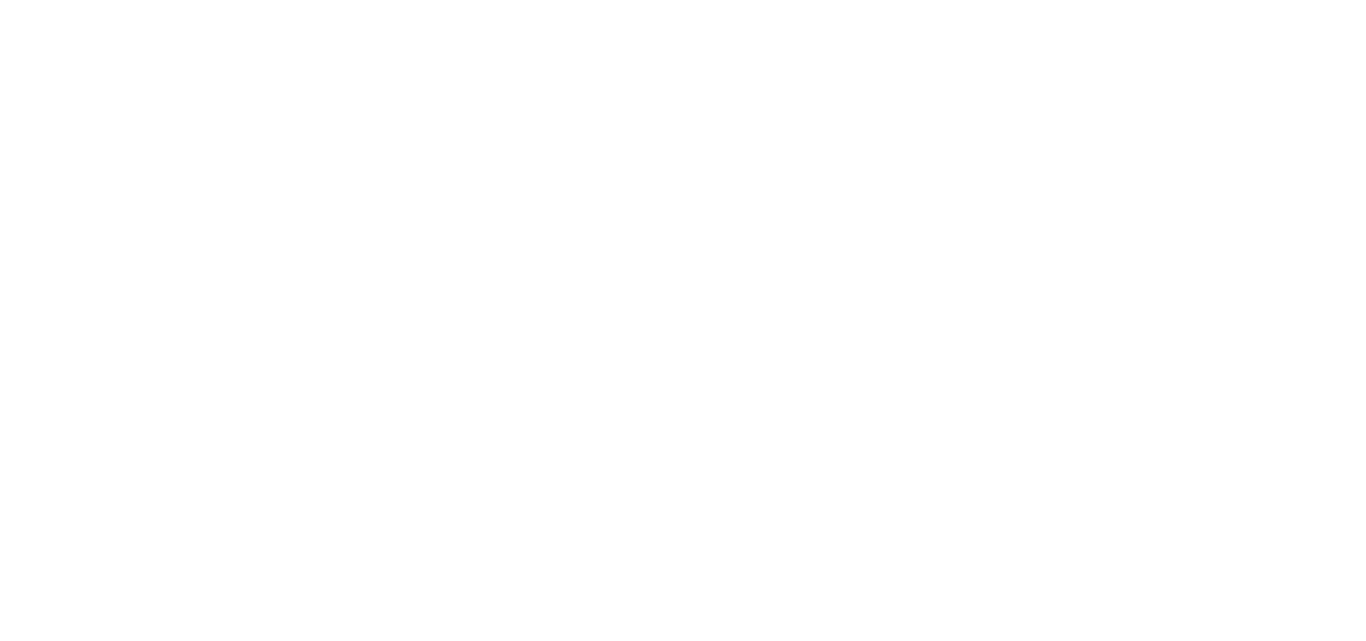 scroll, scrollTop: 0, scrollLeft: 0, axis: both 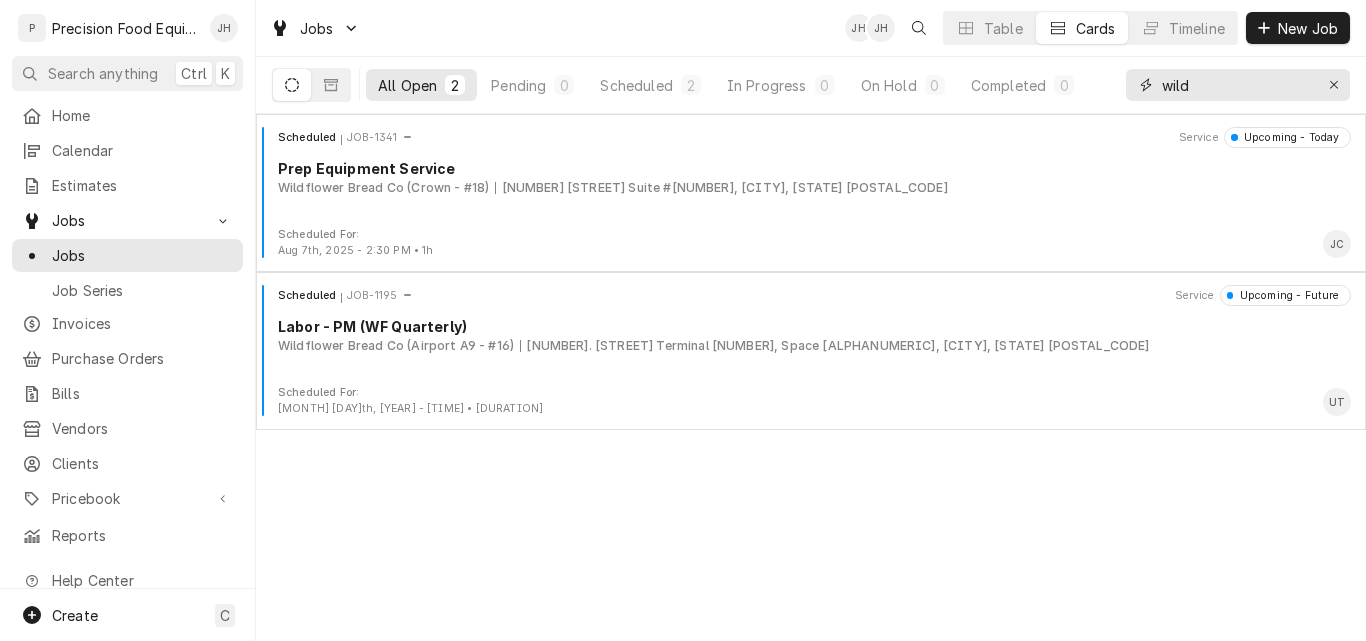 drag, startPoint x: 1215, startPoint y: 85, endPoint x: 1111, endPoint y: 76, distance: 104.388695 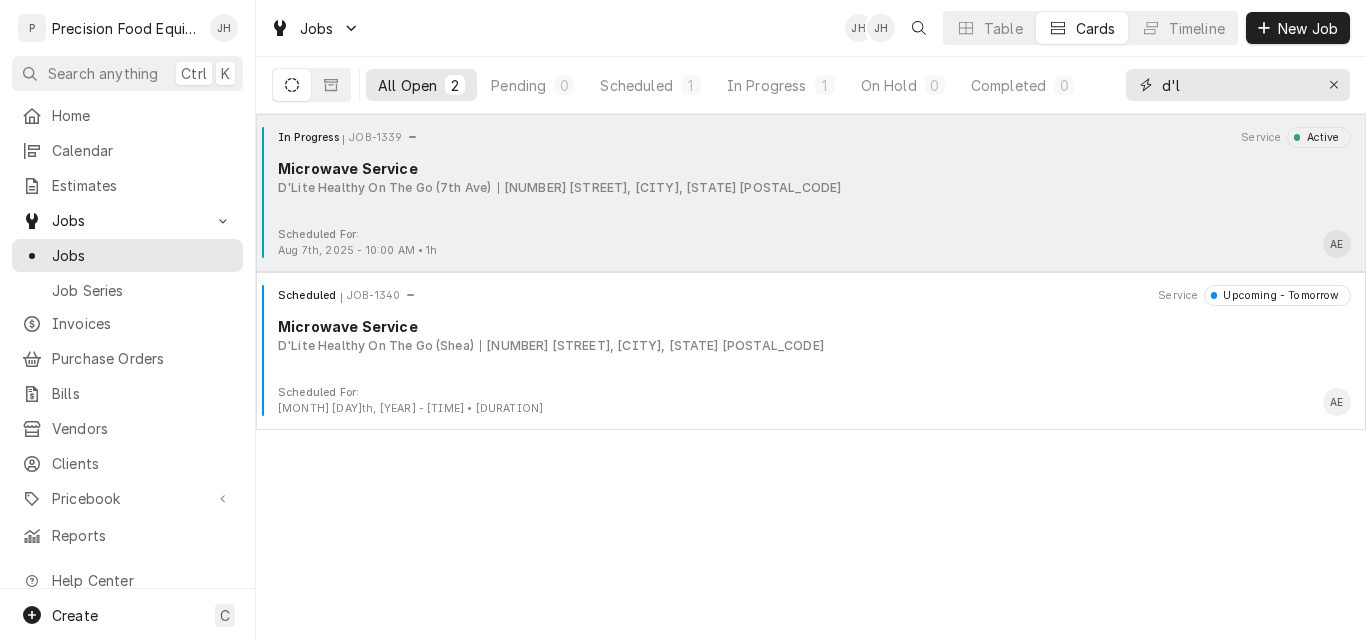 type on "d'l" 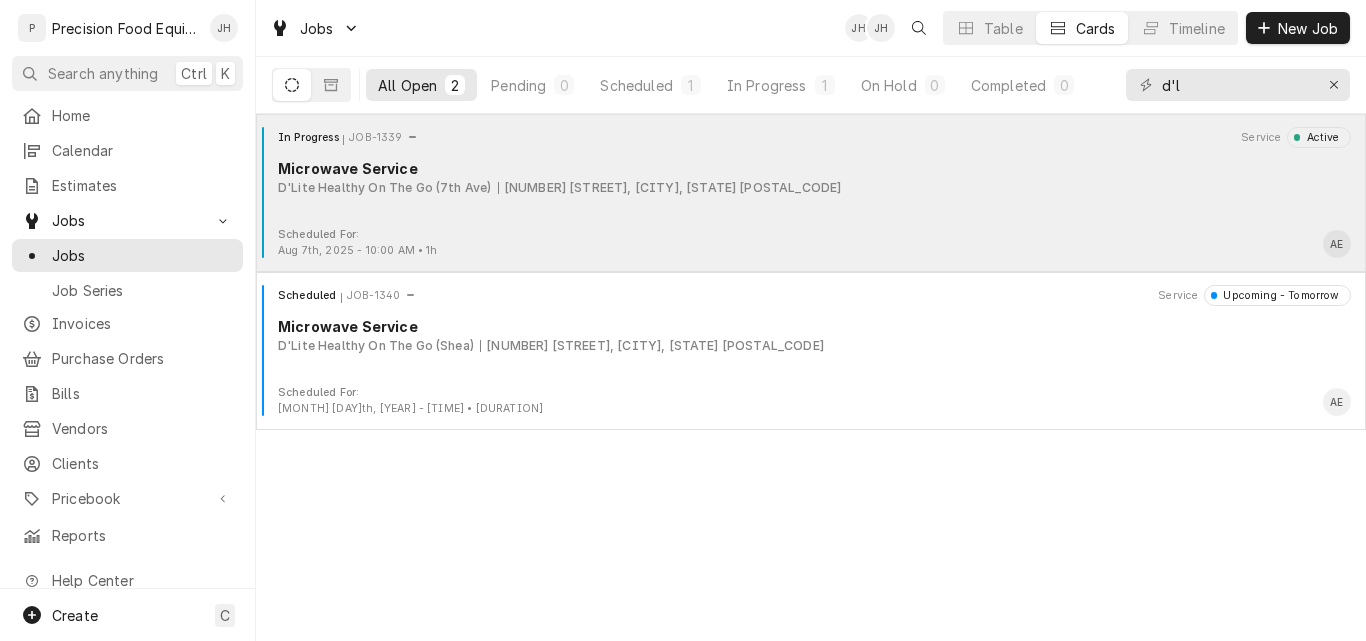 click on "In Progress JOB-1339 Service Active Microwave Service D'Lite Healthy On The Go (7th Ave) [NUMBER] [STREET], [CITY], [STATE] [POSTAL_CODE]" at bounding box center (811, 177) 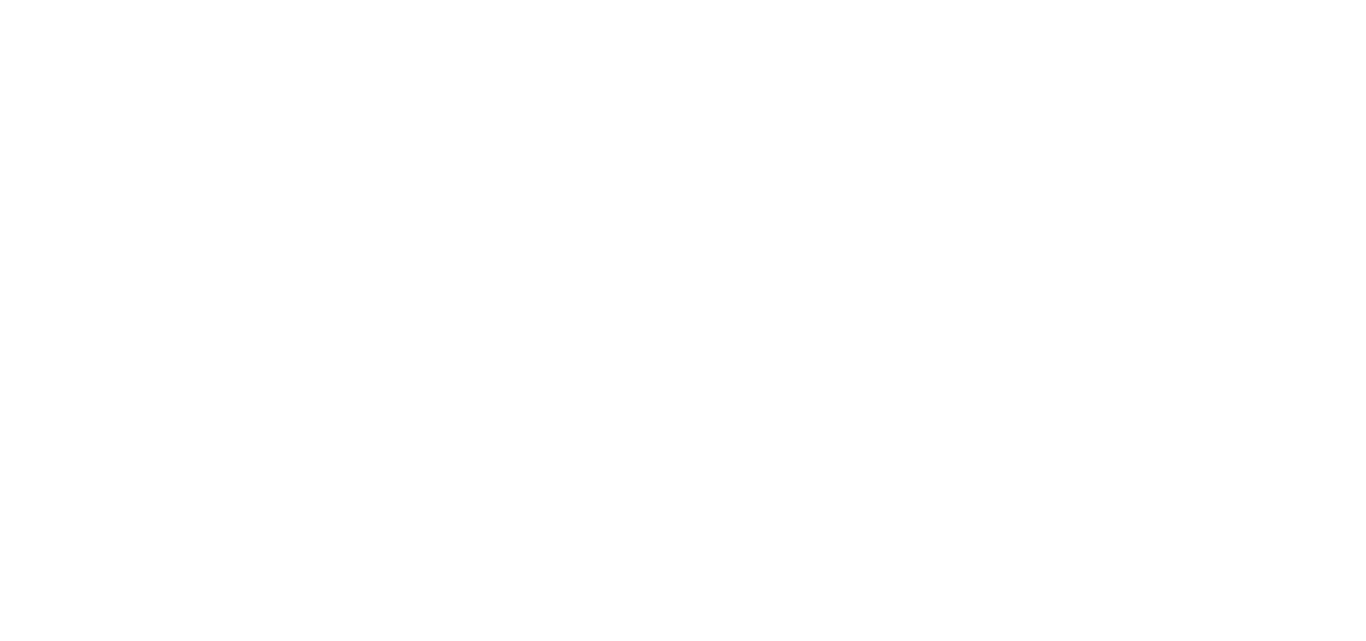 scroll, scrollTop: 0, scrollLeft: 0, axis: both 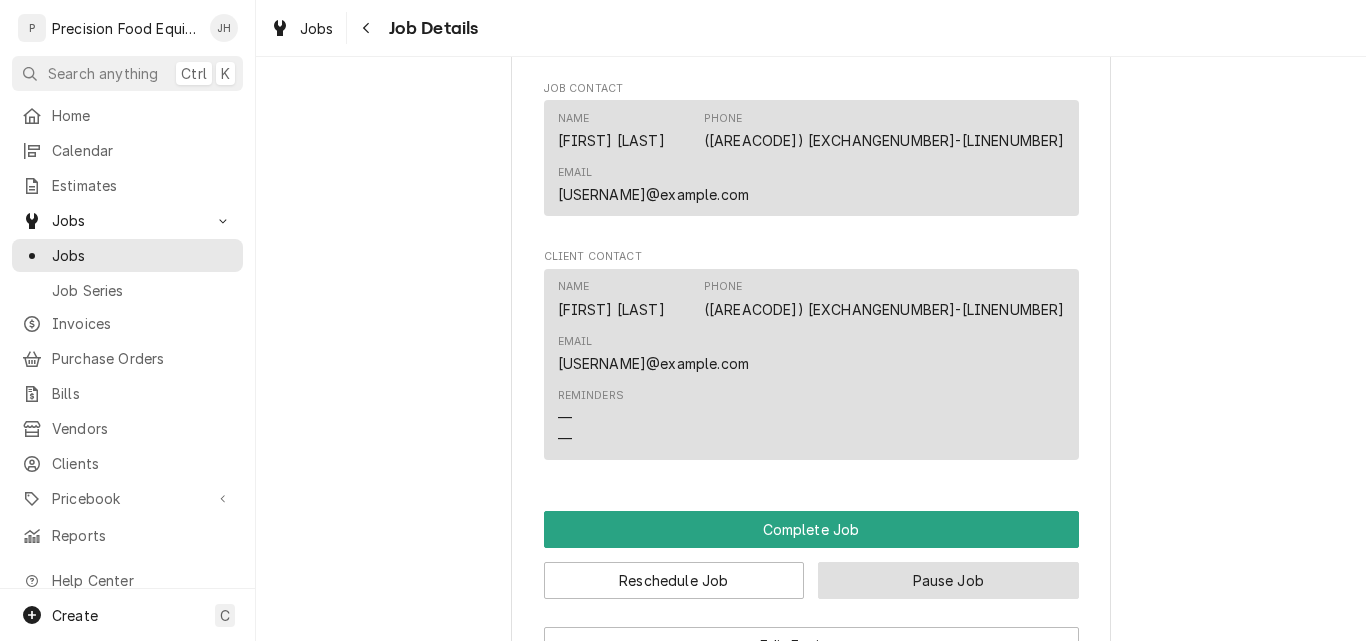 click on "Pause Job" at bounding box center [948, 580] 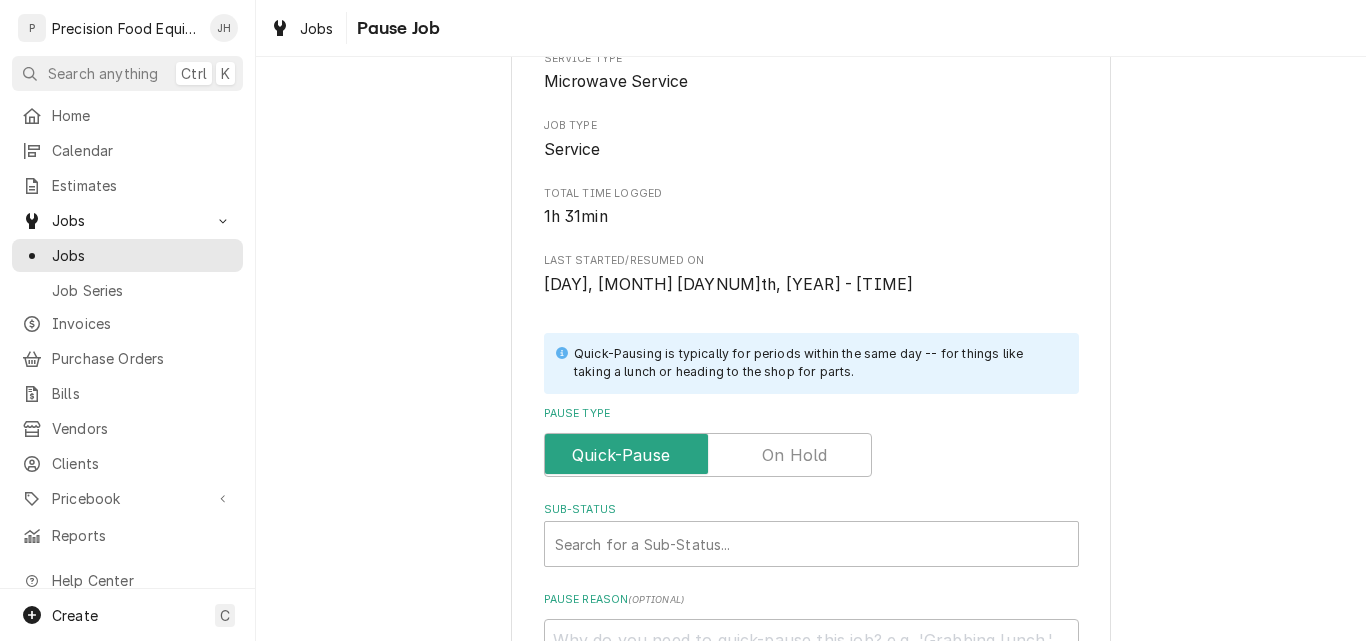 scroll, scrollTop: 479, scrollLeft: 0, axis: vertical 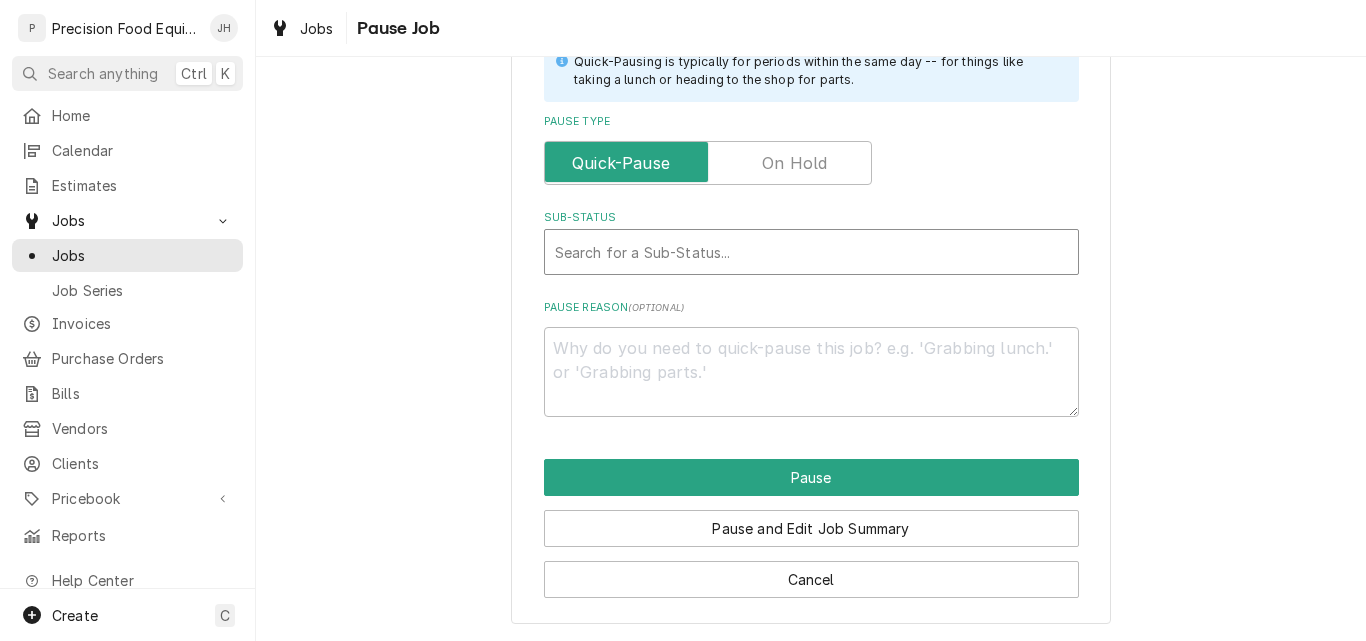 click at bounding box center (811, 252) 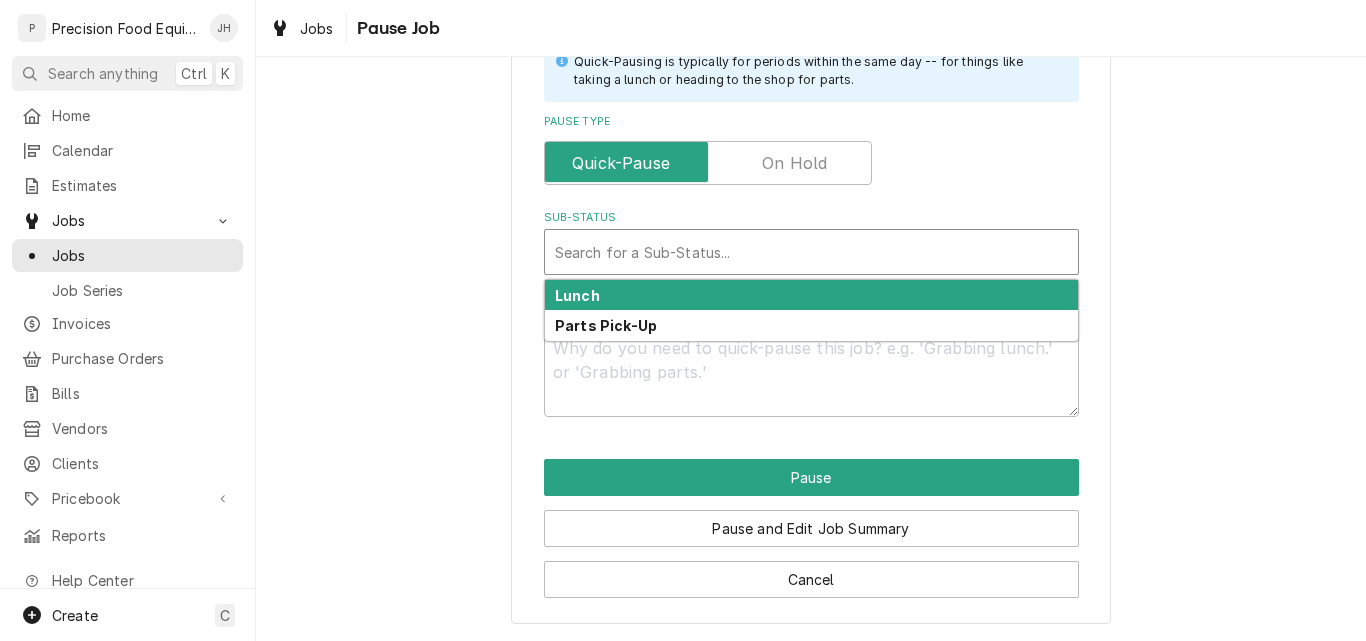 click on "Lunch" at bounding box center (811, 295) 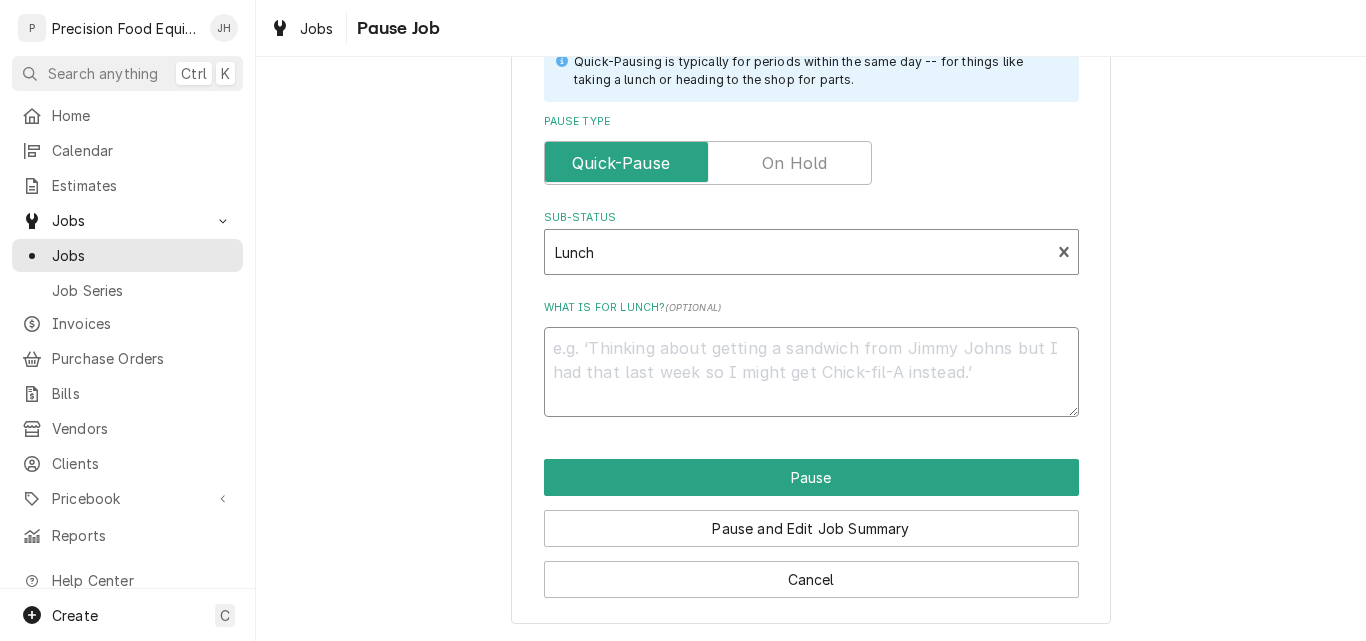 click on "What is for lunch?  ( optional )" at bounding box center [811, 372] 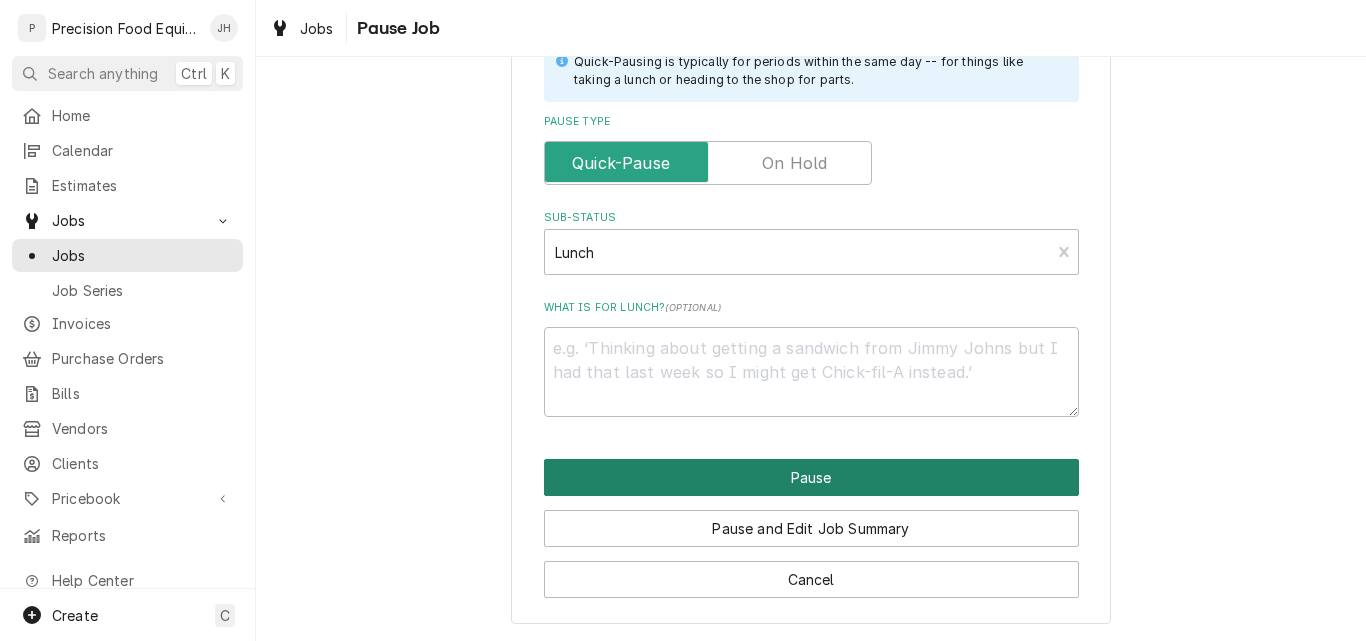 click on "Pause" at bounding box center [811, 477] 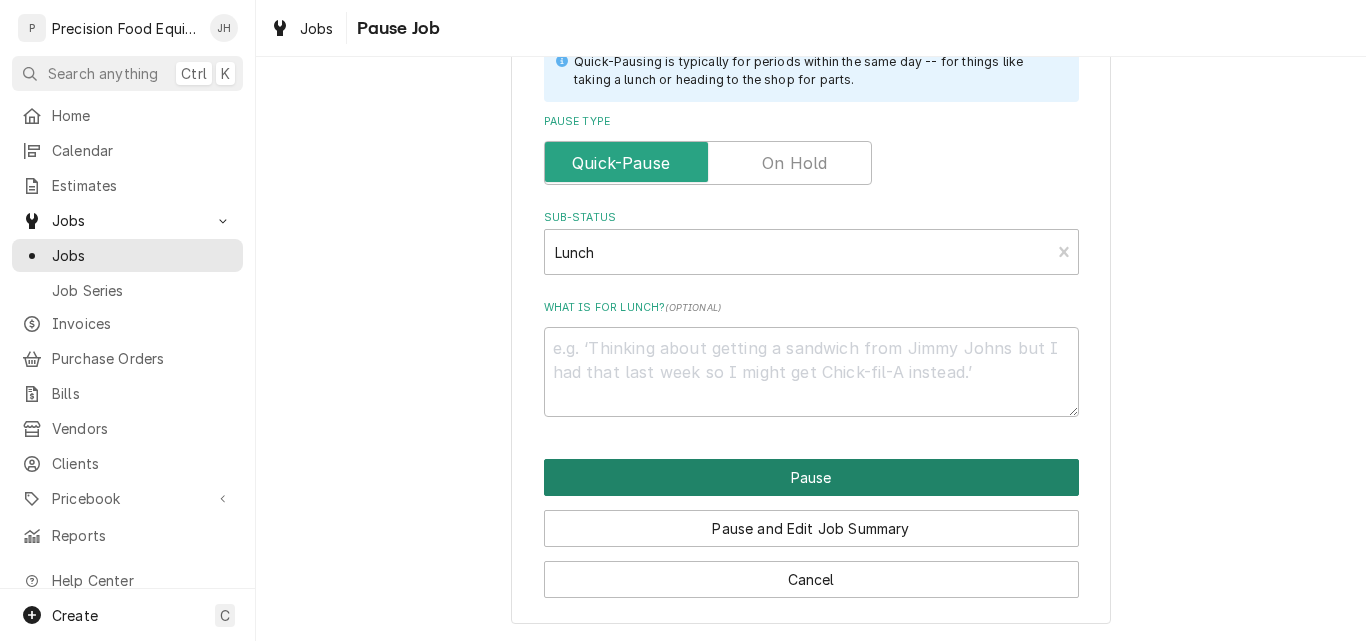 type on "x" 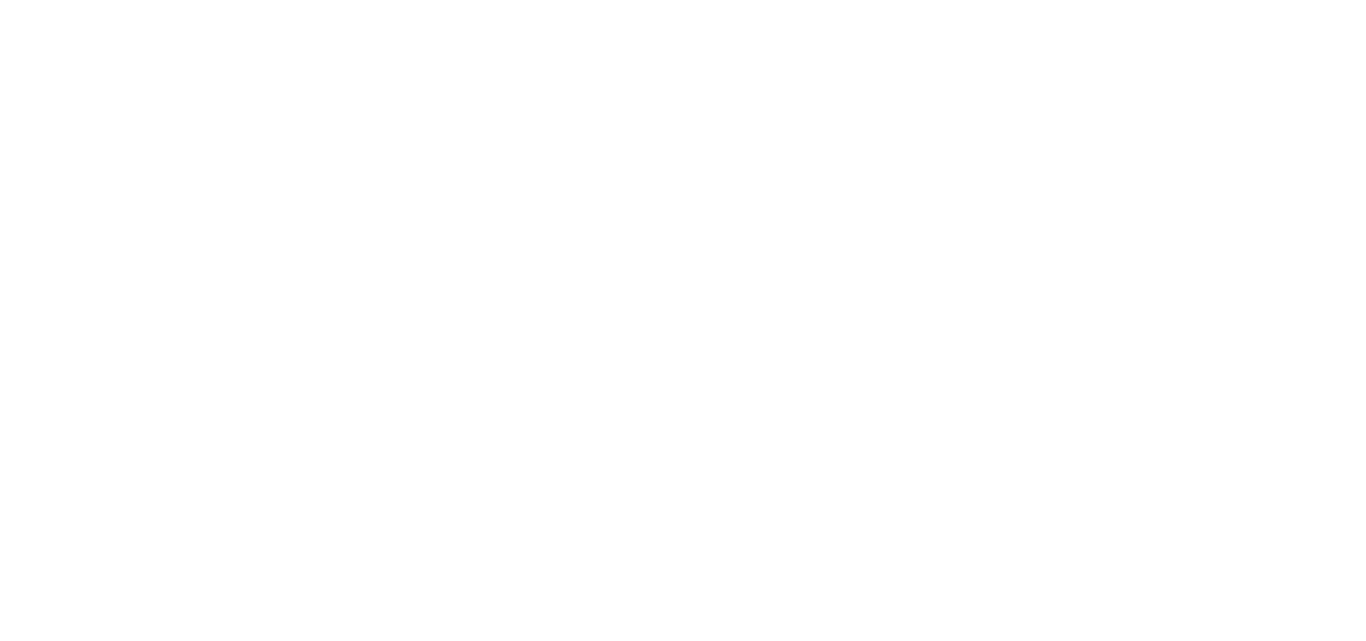 scroll, scrollTop: 0, scrollLeft: 0, axis: both 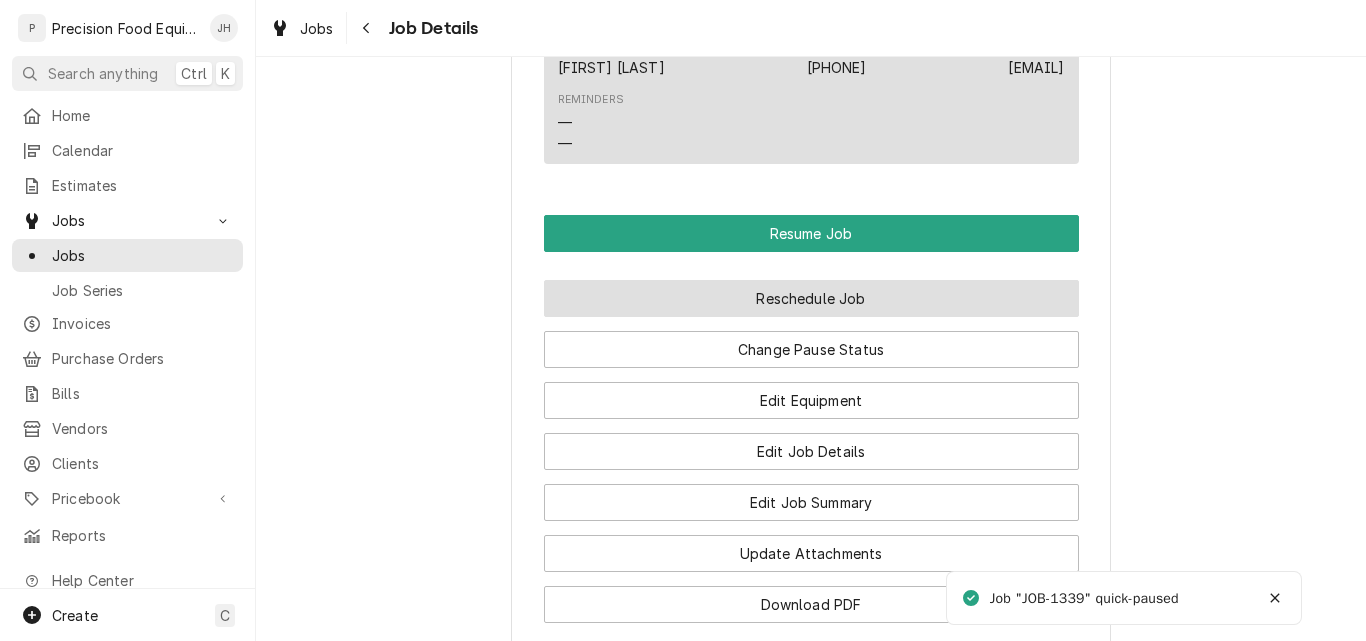 click on "Reschedule Job" at bounding box center [811, 298] 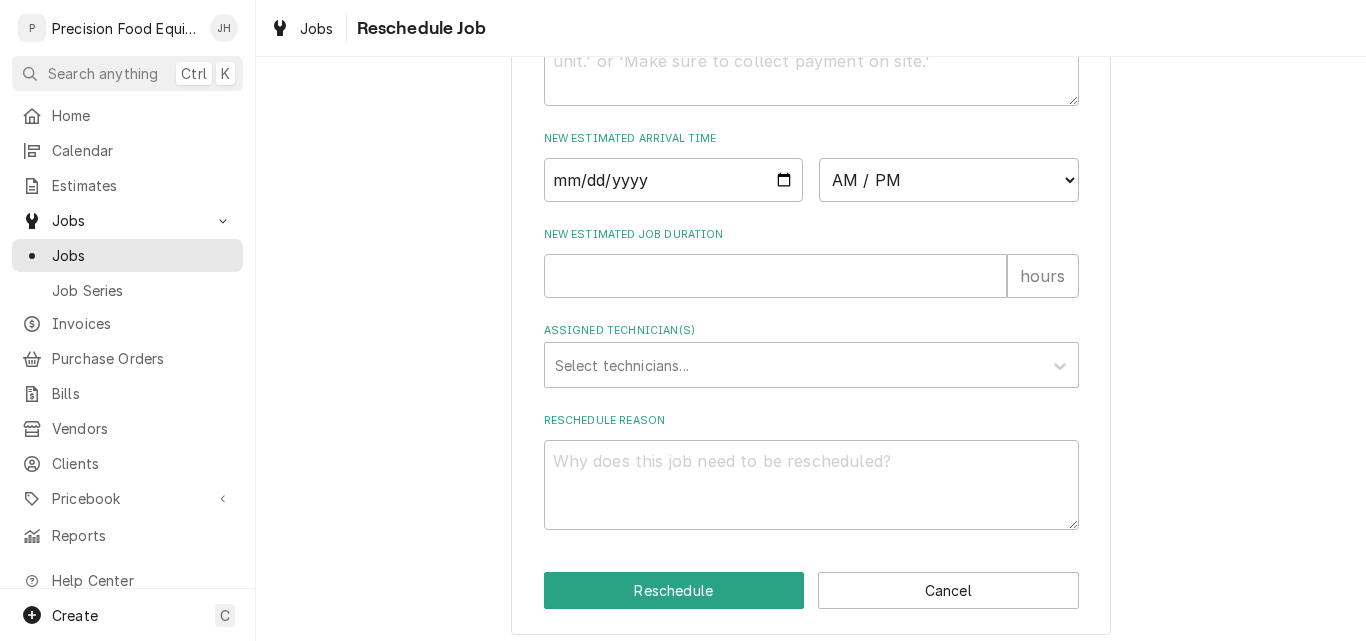 scroll, scrollTop: 854, scrollLeft: 0, axis: vertical 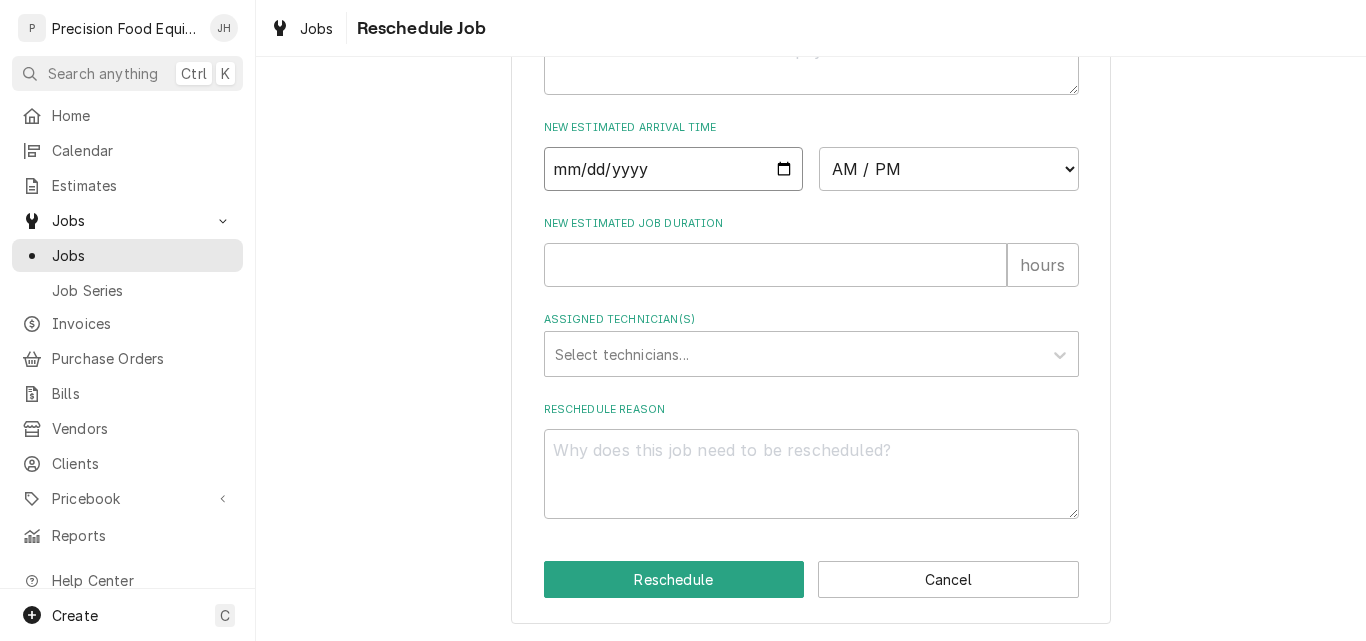 click at bounding box center (674, 169) 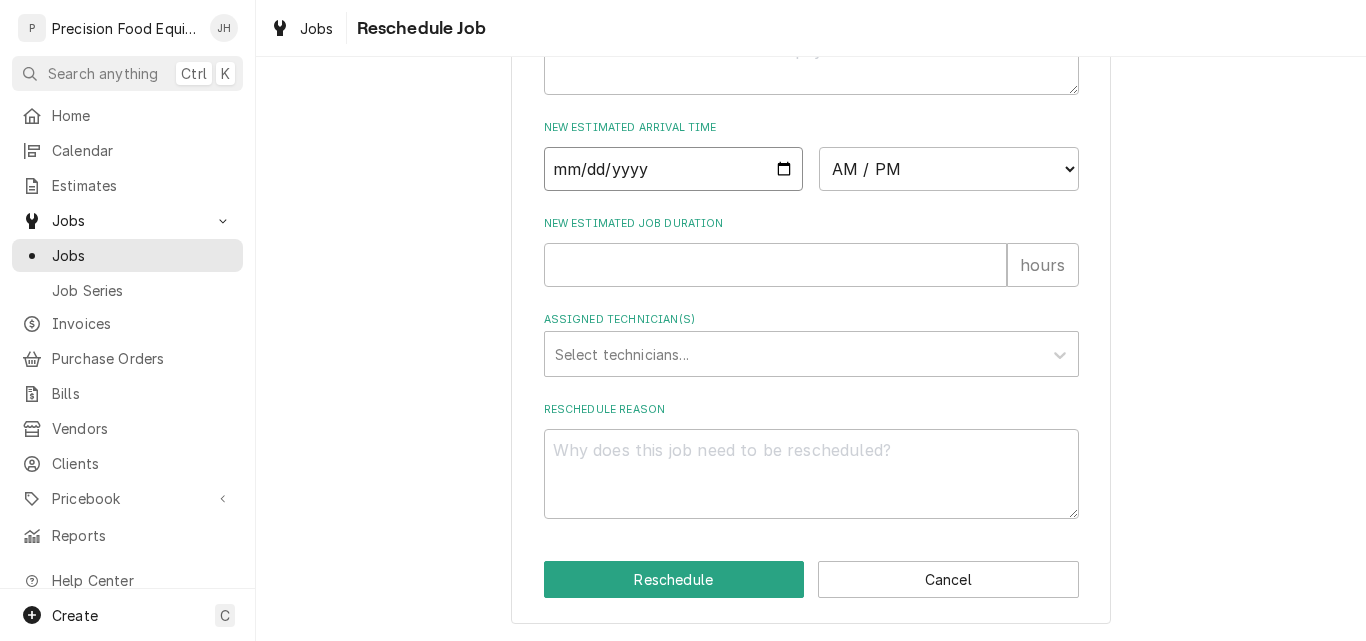 type on "x" 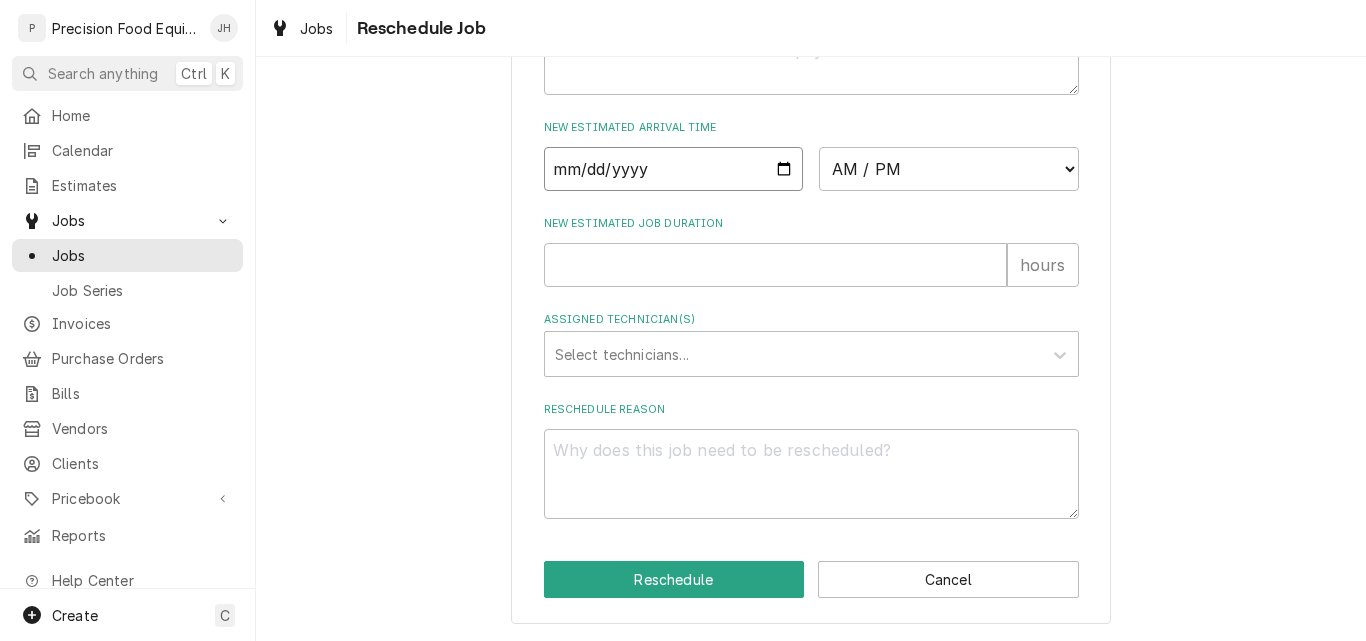 type on "2025-08-07" 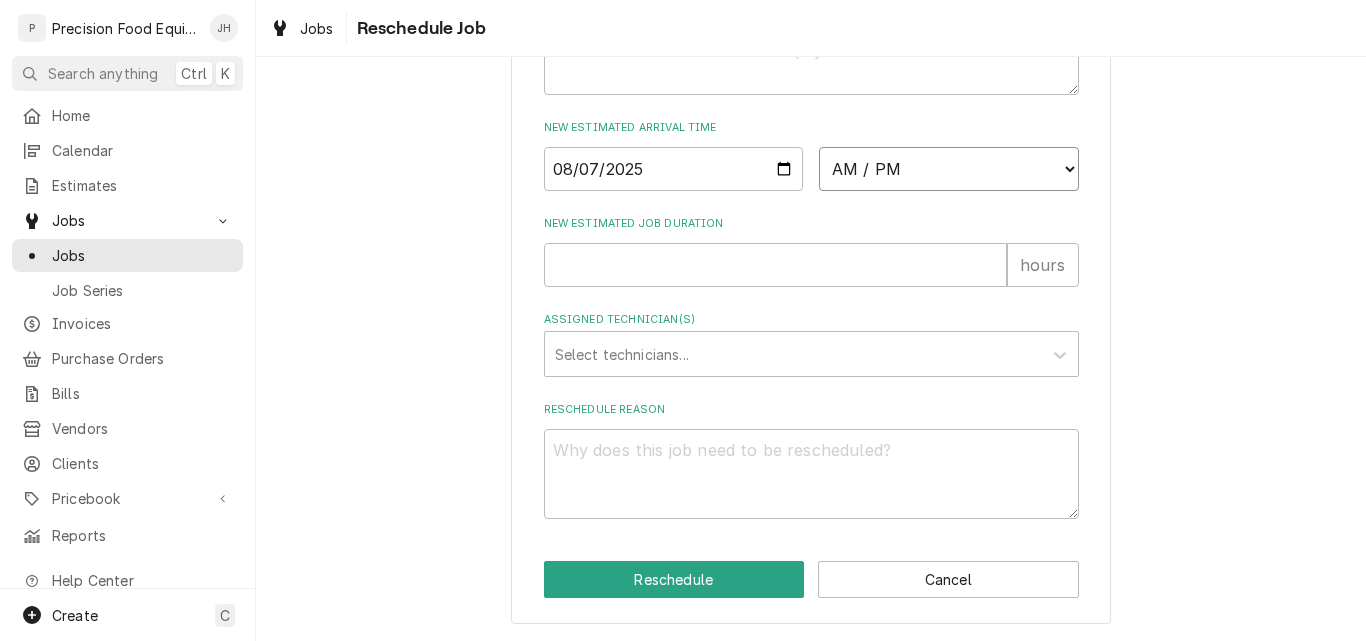 click on "AM / PM 6:00 AM 6:15 AM 6:30 AM 6:45 AM 7:00 AM 7:15 AM 7:30 AM 7:45 AM 8:00 AM 8:15 AM 8:30 AM 8:45 AM 9:00 AM 9:15 AM 9:30 AM 9:45 AM 10:00 AM 10:15 AM 10:30 AM 10:45 AM 11:00 AM 11:15 AM 11:30 AM 11:45 AM 12:00 PM 12:15 PM 12:30 PM 12:45 PM 1:00 PM 1:15 PM 1:30 PM 1:45 PM 2:00 PM 2:15 PM 2:30 PM 2:45 PM 3:00 PM 3:15 PM 3:30 PM 3:45 PM 4:00 PM 4:15 PM 4:30 PM 4:45 PM 5:00 PM 5:15 PM 5:30 PM 5:45 PM 6:00 PM 6:15 PM 6:30 PM 6:45 PM 7:00 PM 7:15 PM 7:30 PM 7:45 PM 8:00 PM 8:15 PM 8:30 PM 8:45 PM 9:00 PM 9:15 PM 9:30 PM 9:45 PM 10:00 PM 10:15 PM 10:30 PM 10:45 PM 11:00 PM 11:15 PM 11:30 PM 11:45 PM 12:00 AM 12:15 AM 12:30 AM 12:45 AM 1:00 AM 1:15 AM 1:30 AM 1:45 AM 2:00 AM 2:15 AM 2:30 AM 2:45 AM 3:00 AM 3:15 AM 3:30 AM 3:45 AM 4:00 AM 4:15 AM 4:30 AM 4:45 AM 5:00 AM 5:15 AM 5:30 AM 5:45 AM" at bounding box center (949, 169) 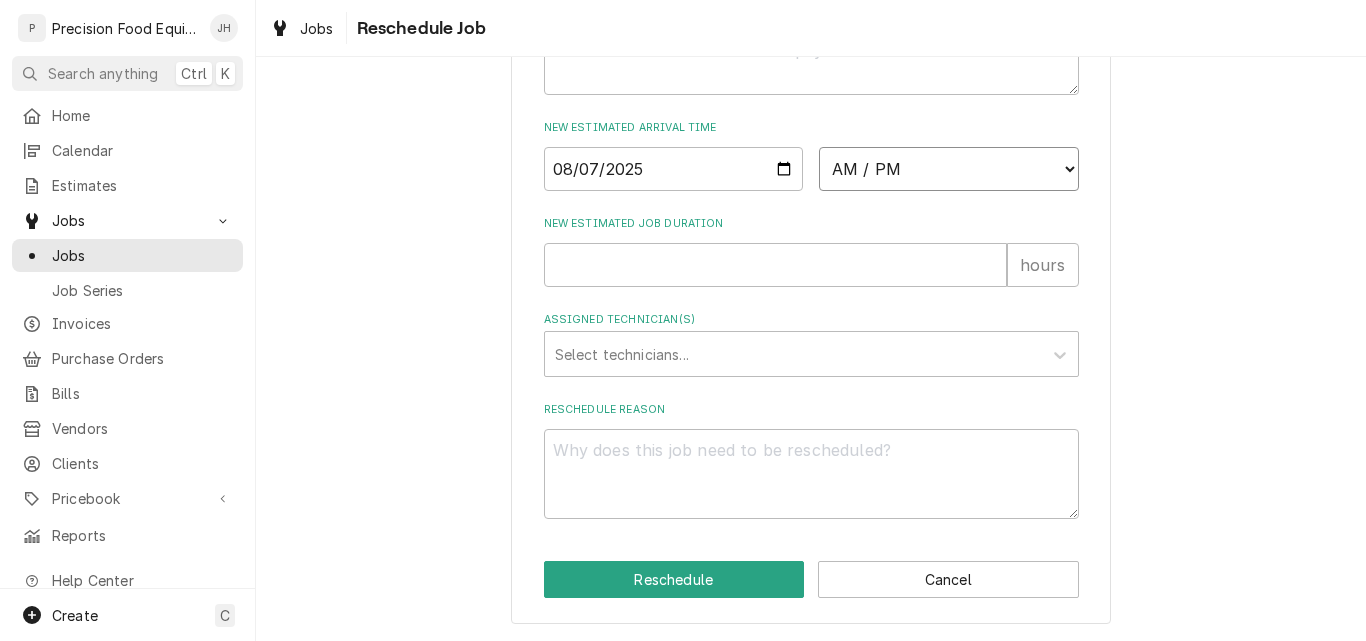 select on "13:45:00" 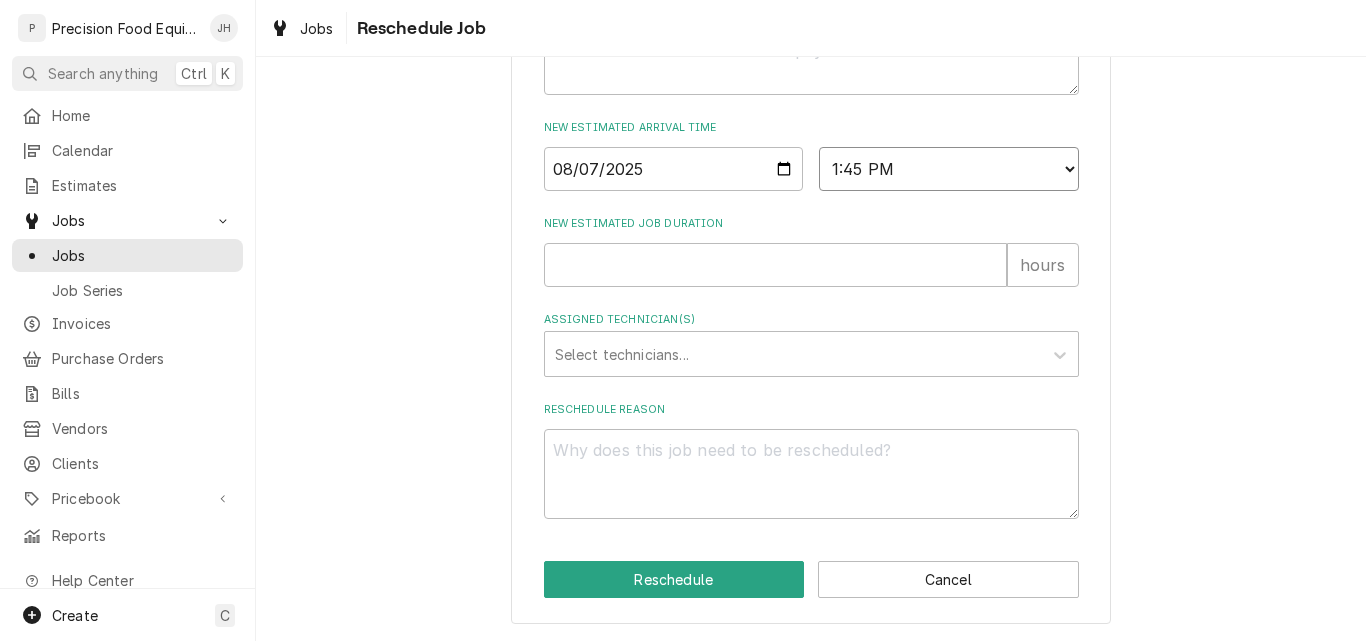 click on "AM / PM 6:00 AM 6:15 AM 6:30 AM 6:45 AM 7:00 AM 7:15 AM 7:30 AM 7:45 AM 8:00 AM 8:15 AM 8:30 AM 8:45 AM 9:00 AM 9:15 AM 9:30 AM 9:45 AM 10:00 AM 10:15 AM 10:30 AM 10:45 AM 11:00 AM 11:15 AM 11:30 AM 11:45 AM 12:00 PM 12:15 PM 12:30 PM 12:45 PM 1:00 PM 1:15 PM 1:30 PM 1:45 PM 2:00 PM 2:15 PM 2:30 PM 2:45 PM 3:00 PM 3:15 PM 3:30 PM 3:45 PM 4:00 PM 4:15 PM 4:30 PM 4:45 PM 5:00 PM 5:15 PM 5:30 PM 5:45 PM 6:00 PM 6:15 PM 6:30 PM 6:45 PM 7:00 PM 7:15 PM 7:30 PM 7:45 PM 8:00 PM 8:15 PM 8:30 PM 8:45 PM 9:00 PM 9:15 PM 9:30 PM 9:45 PM 10:00 PM 10:15 PM 10:30 PM 10:45 PM 11:00 PM 11:15 PM 11:30 PM 11:45 PM 12:00 AM 12:15 AM 12:30 AM 12:45 AM 1:00 AM 1:15 AM 1:30 AM 1:45 AM 2:00 AM 2:15 AM 2:30 AM 2:45 AM 3:00 AM 3:15 AM 3:30 AM 3:45 AM 4:00 AM 4:15 AM 4:30 AM 4:45 AM 5:00 AM 5:15 AM 5:30 AM 5:45 AM" at bounding box center [949, 169] 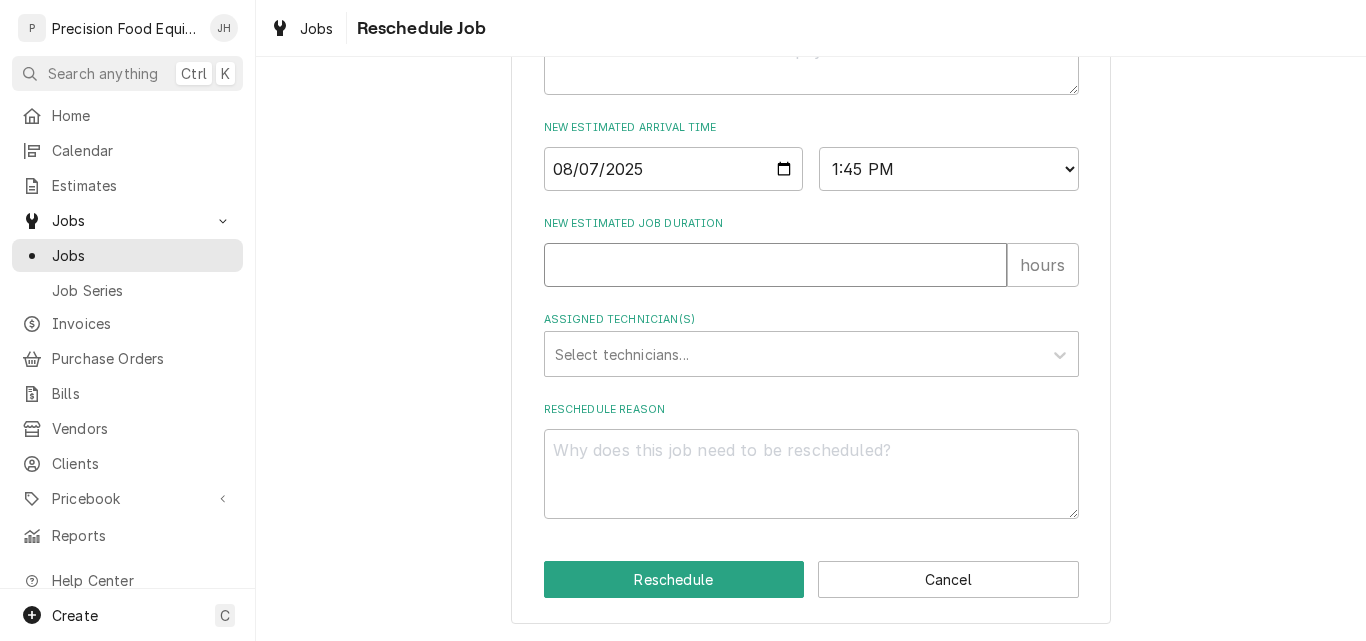 click on "New Estimated Job Duration" at bounding box center [775, 265] 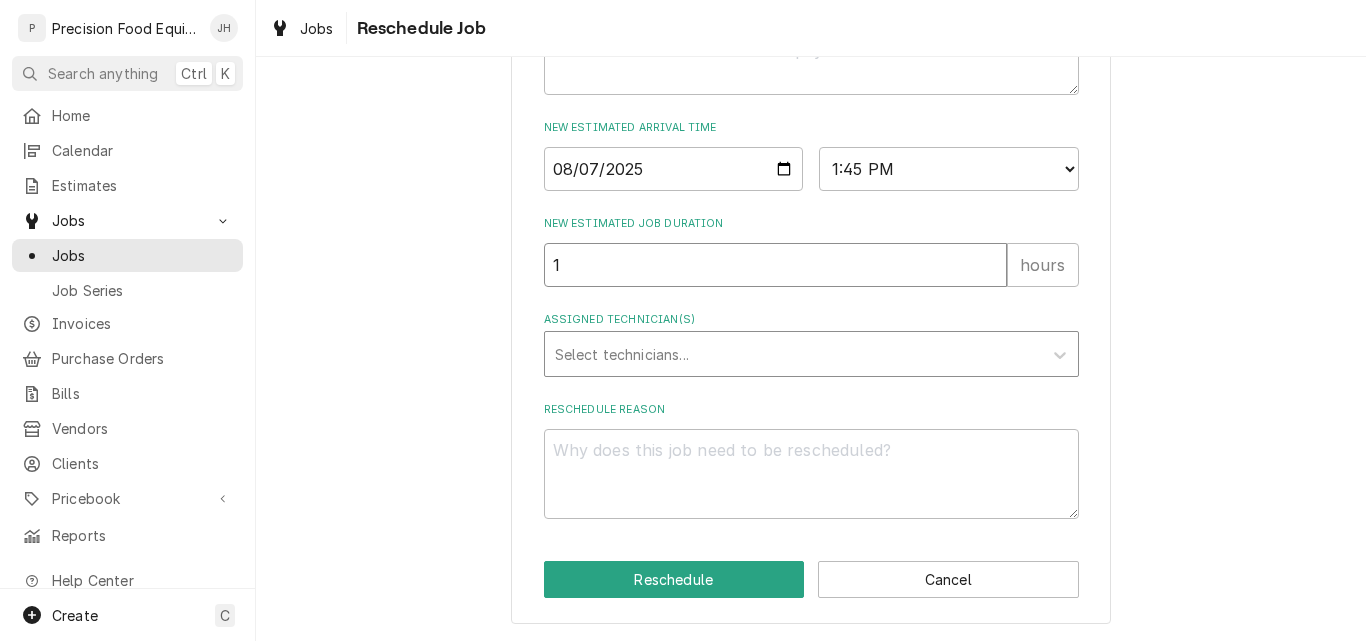 type on "1" 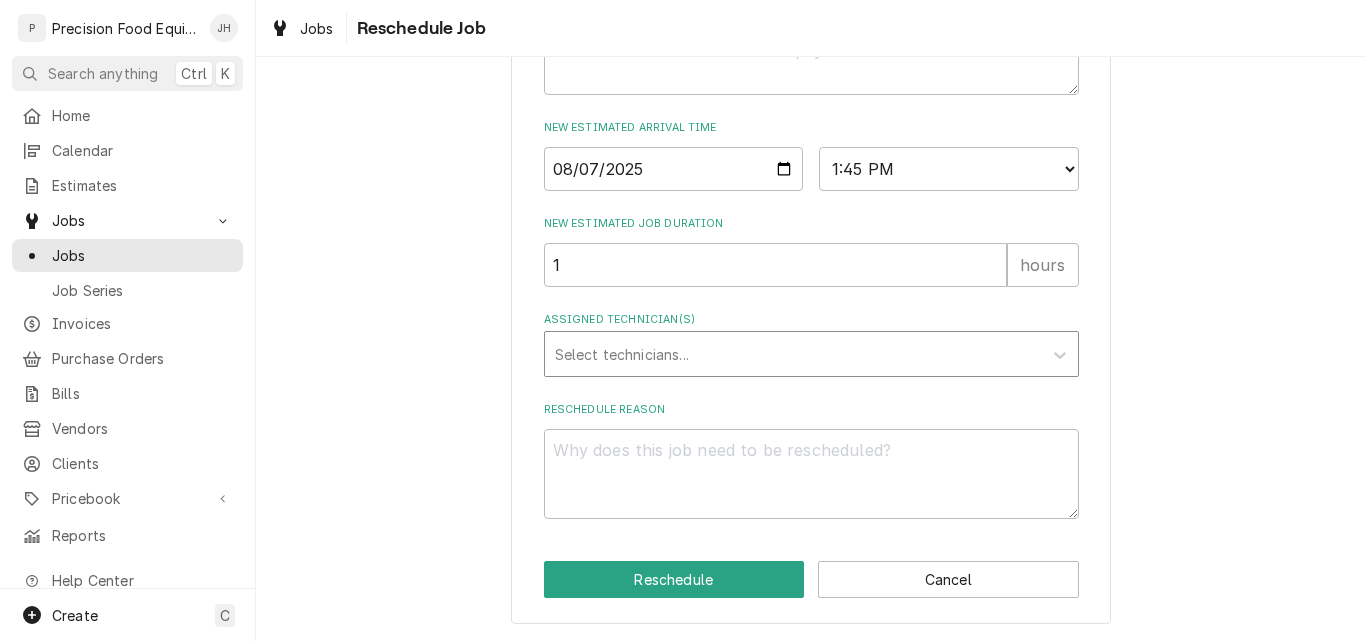 click at bounding box center [793, 354] 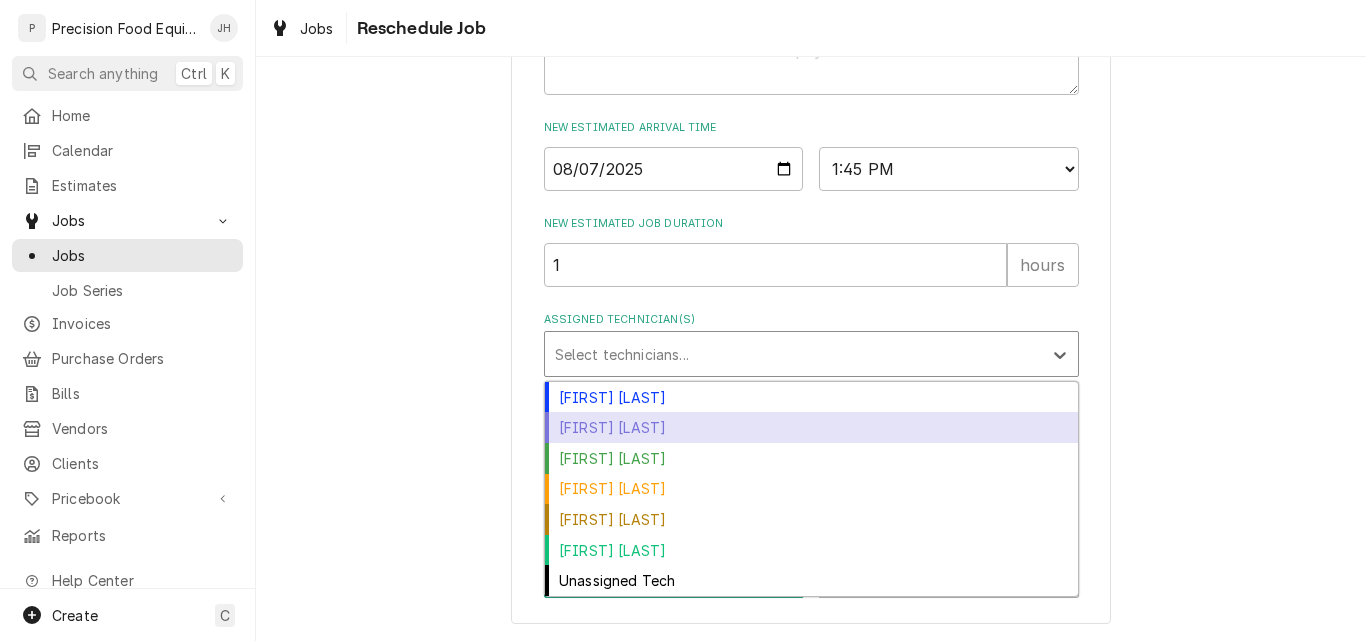 click on "Jacob Cardenas" at bounding box center [811, 427] 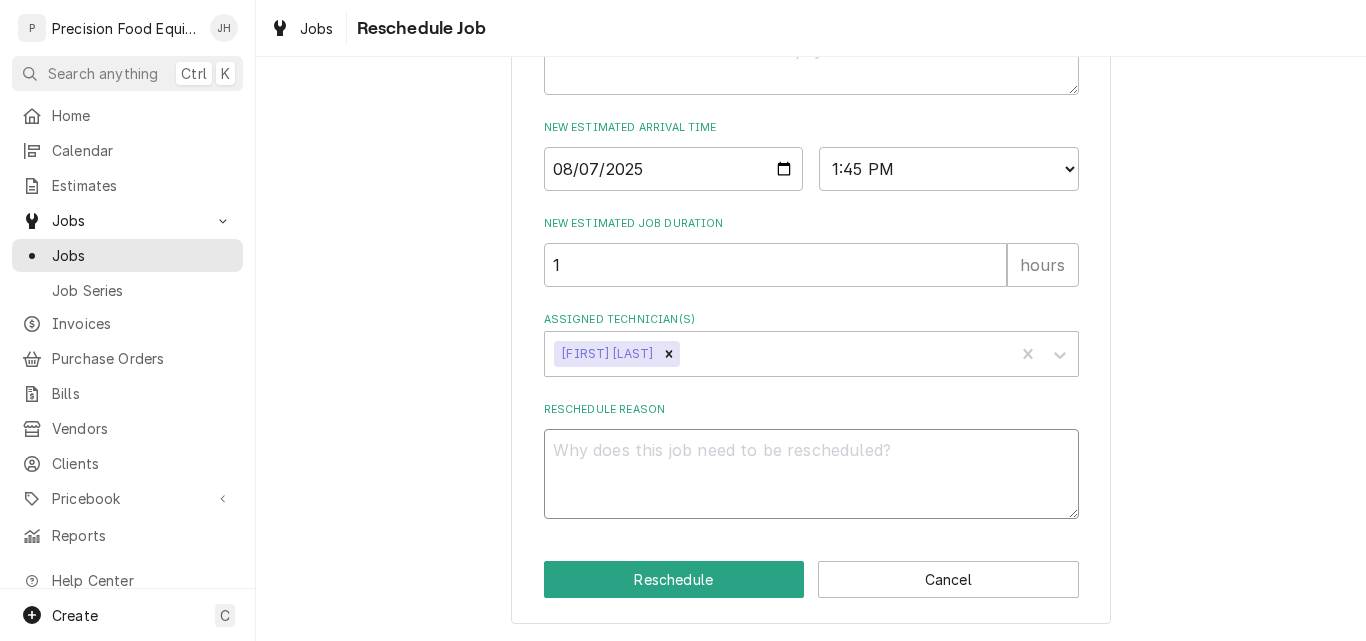 click on "Reschedule Reason" at bounding box center (811, 474) 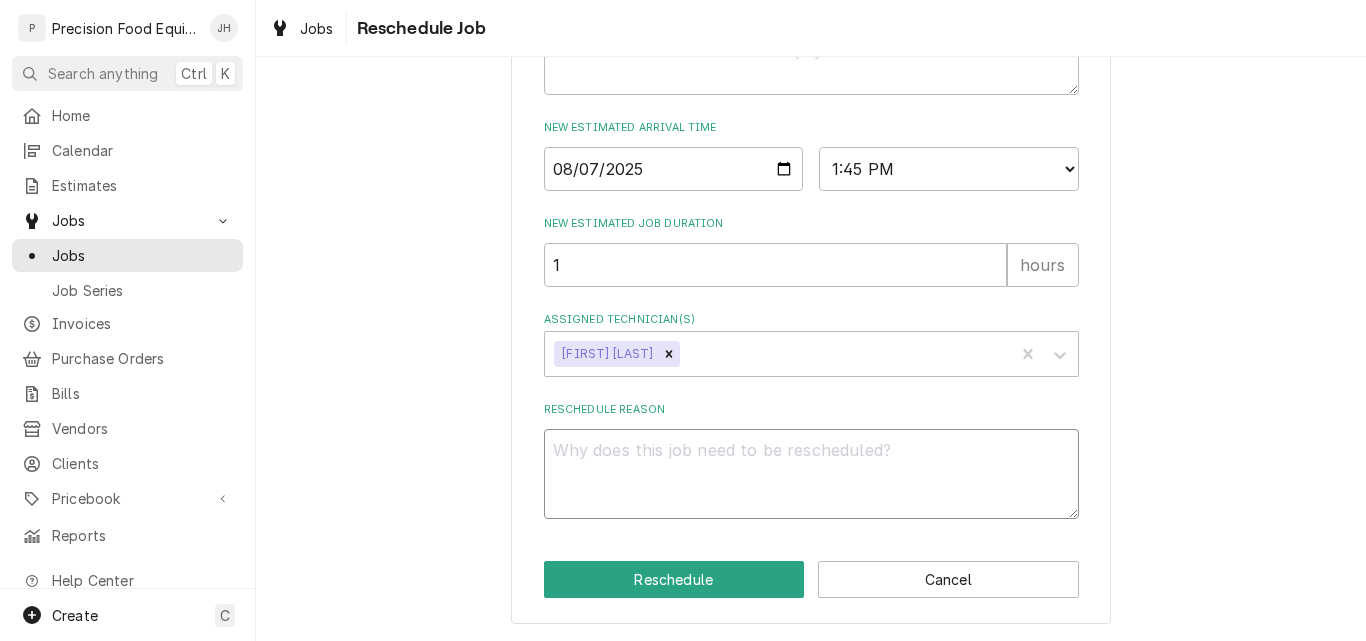 type on "x" 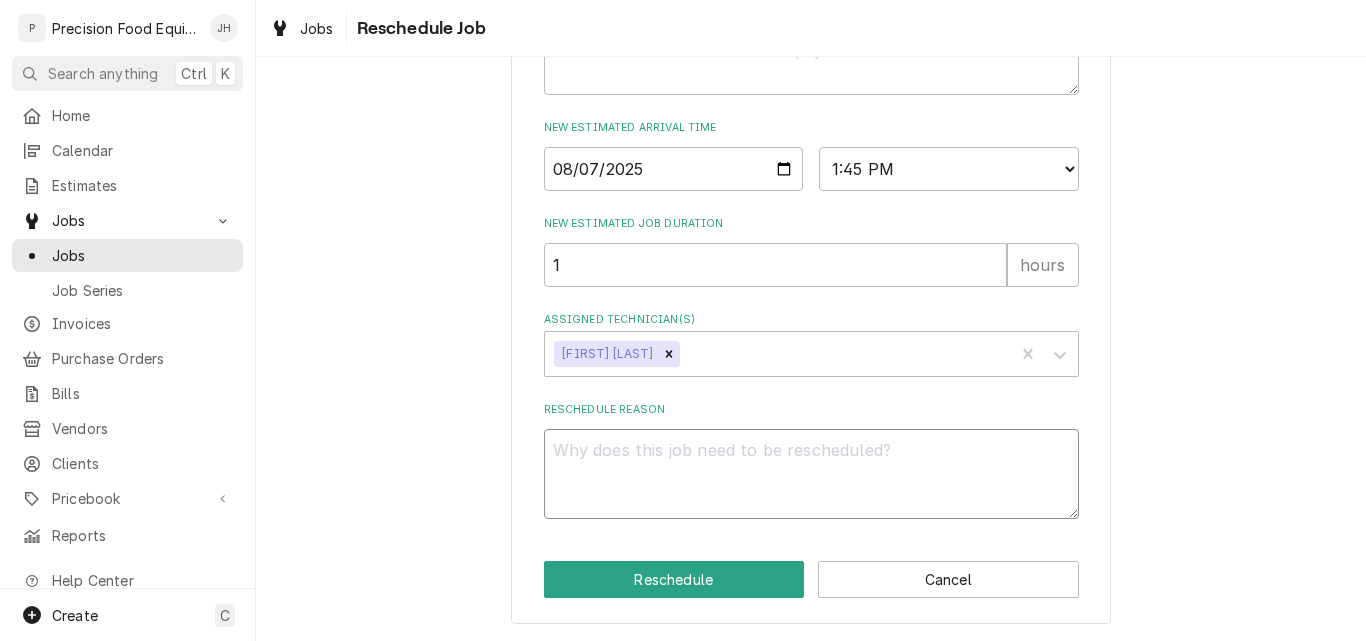 type on "b" 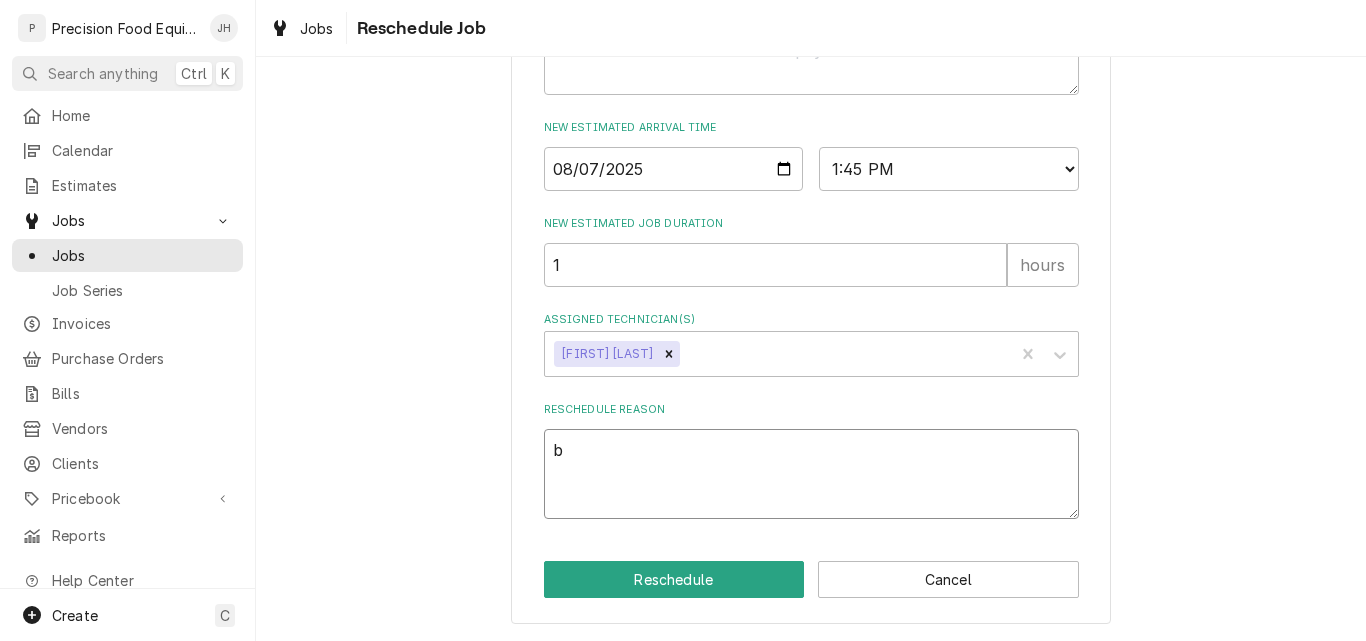 type on "x" 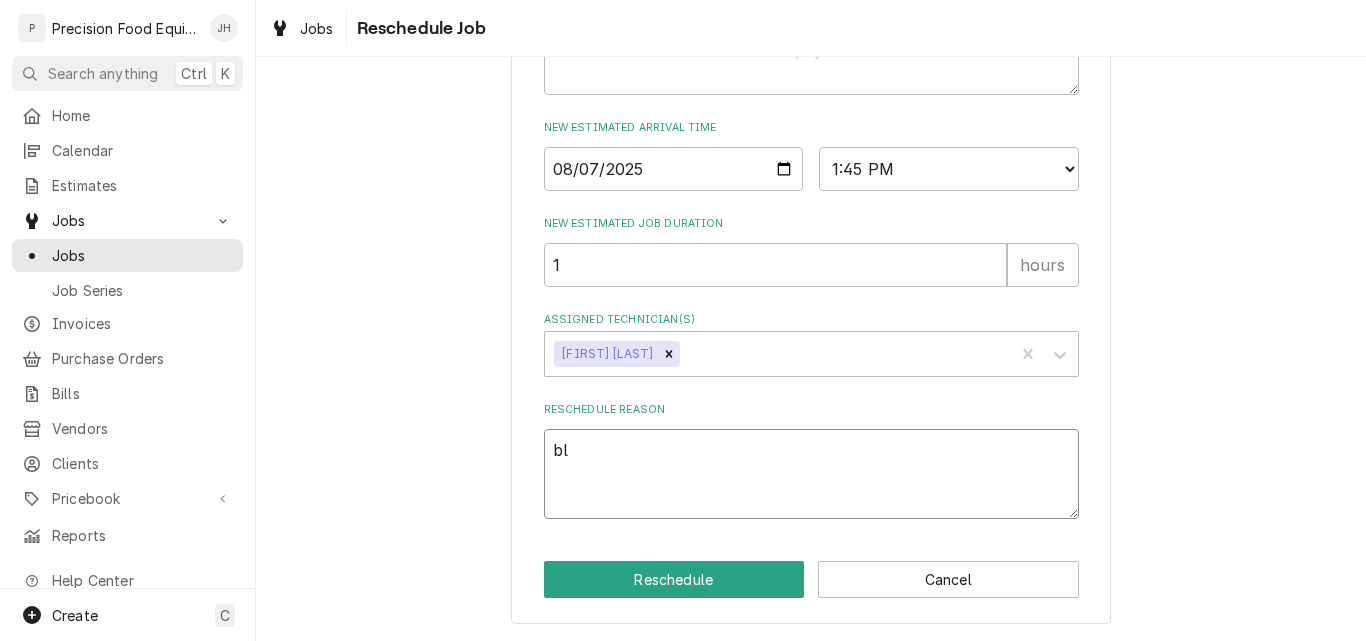 type on "bla" 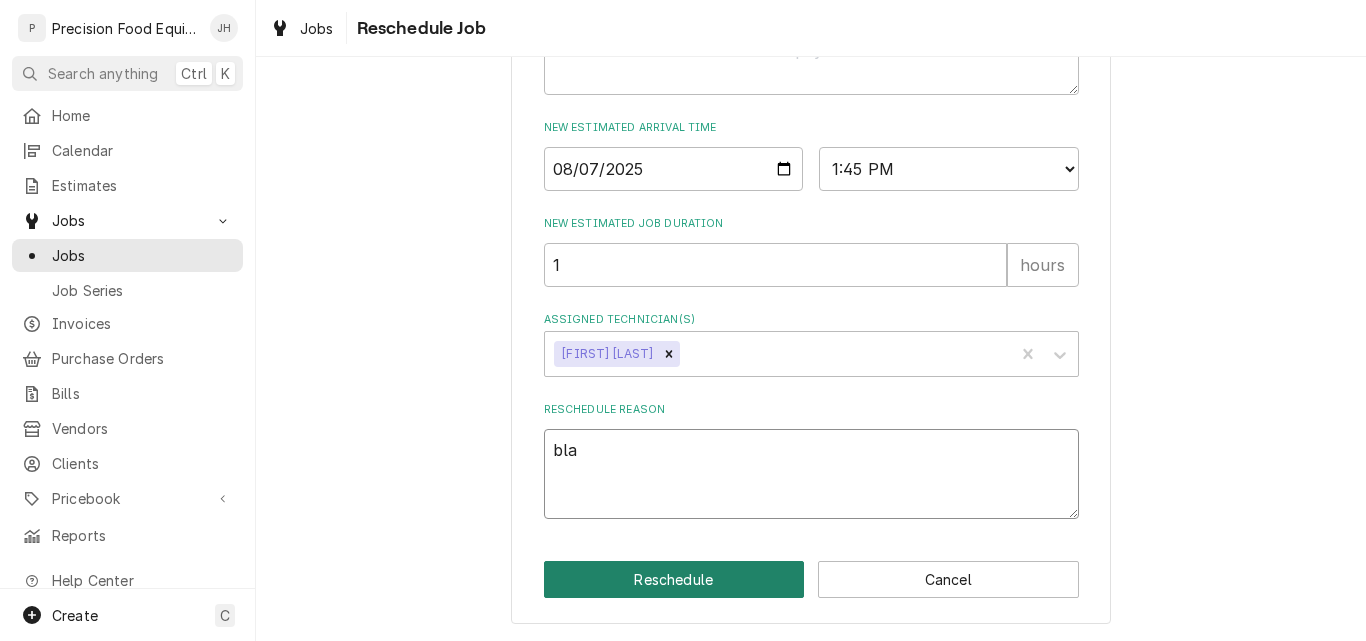 type on "x" 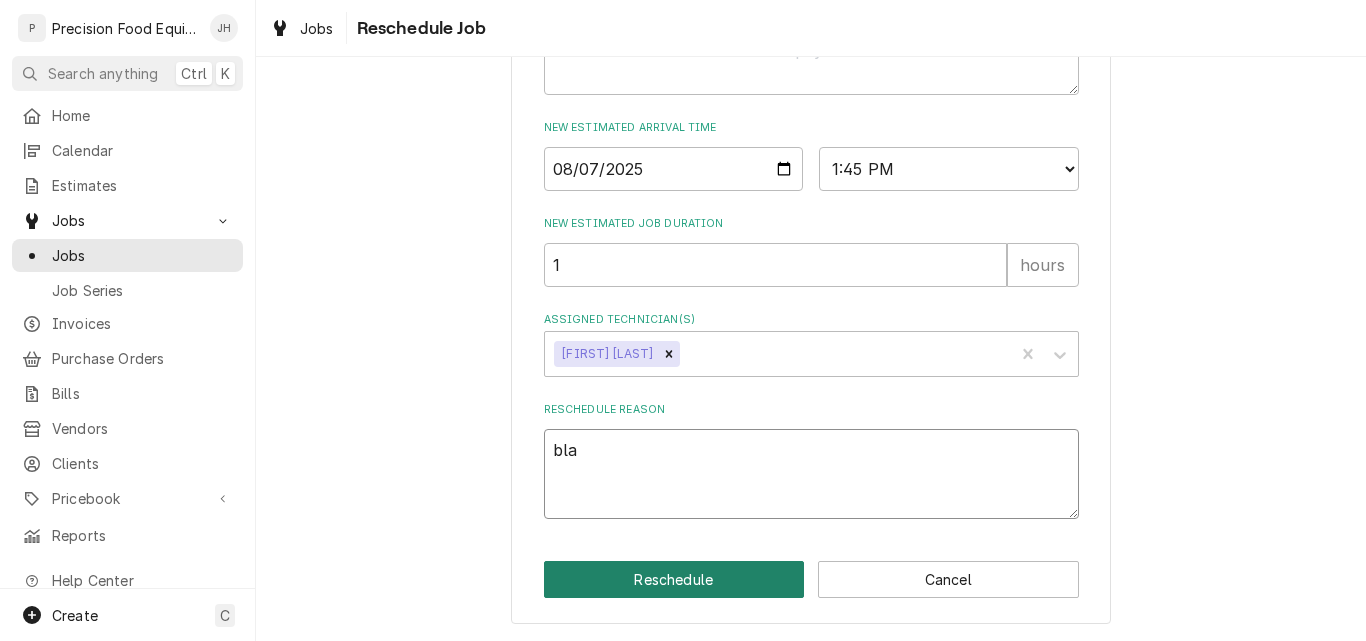 type on "bl" 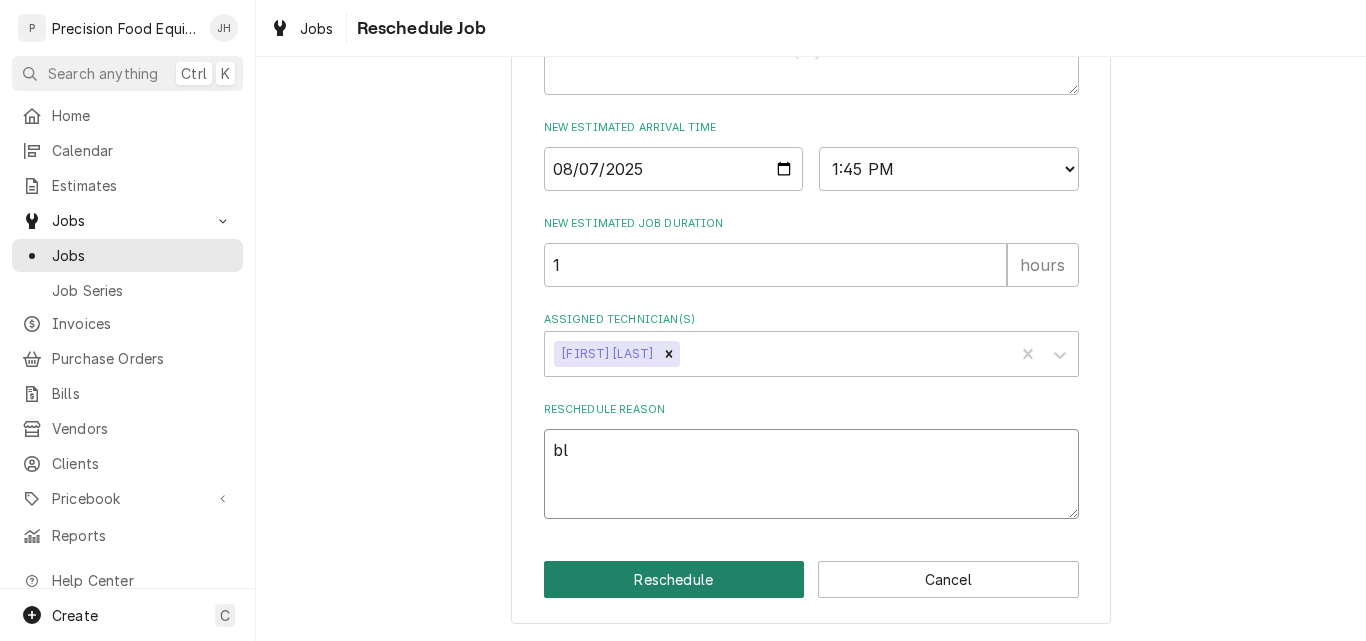 type on "x" 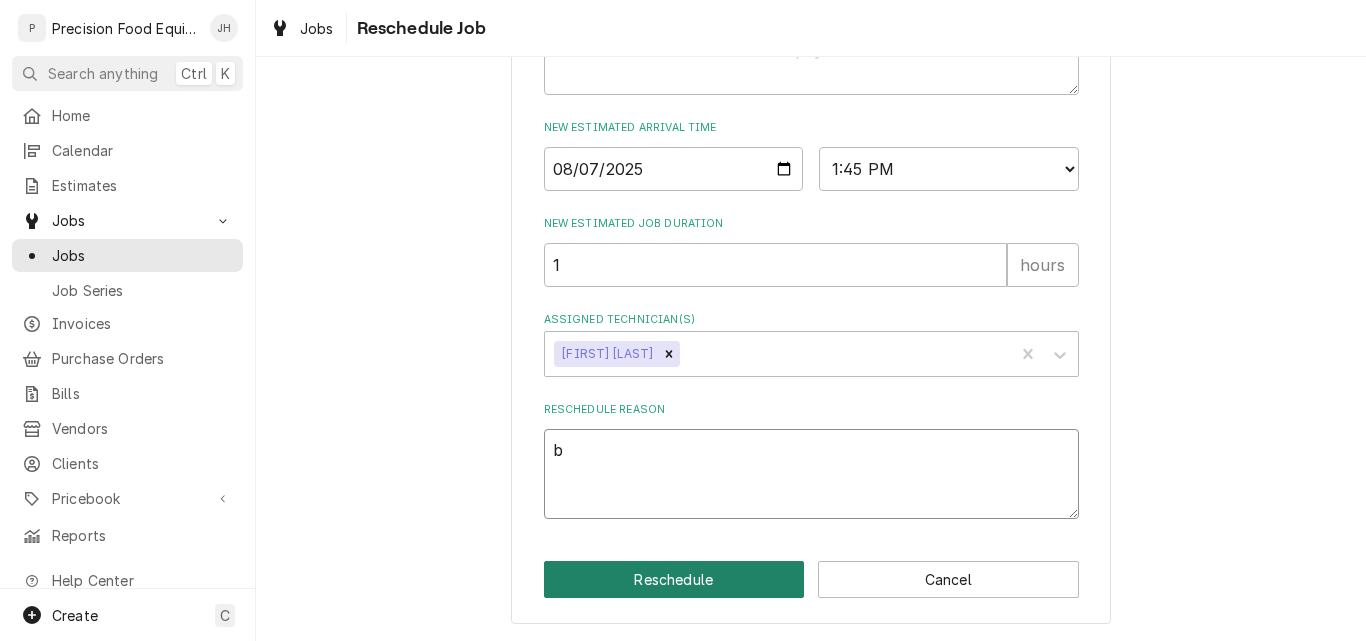 type on "x" 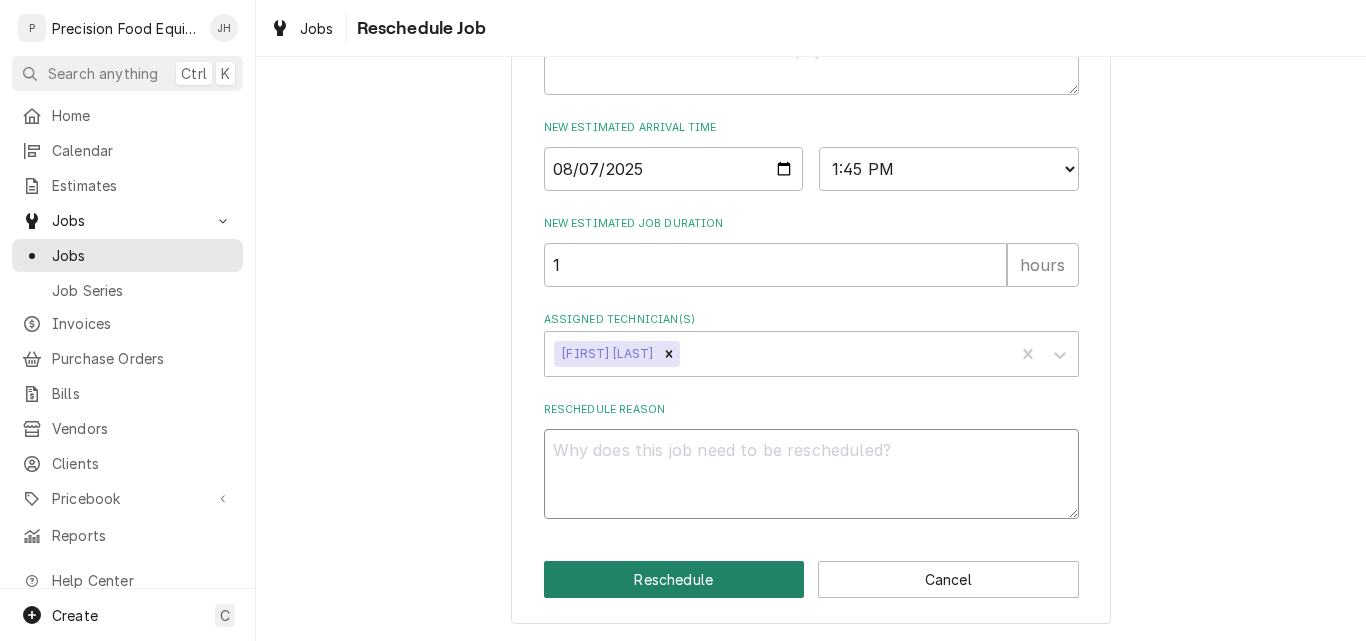 type on "x" 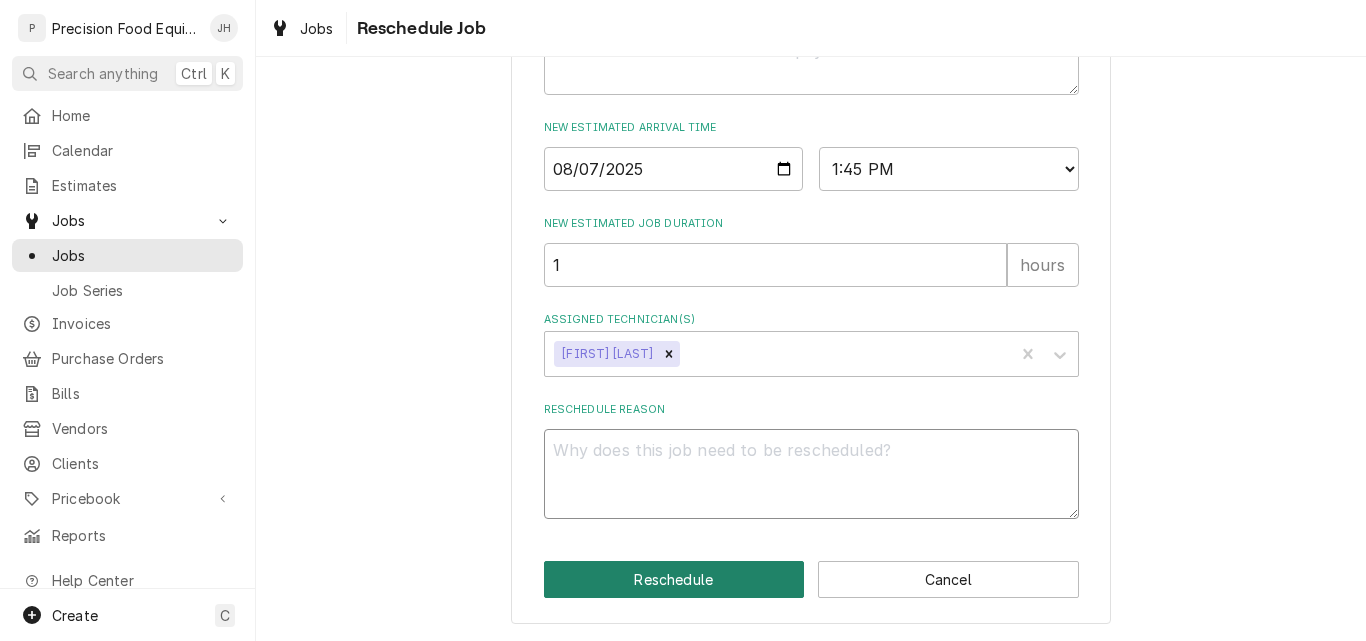 type on "d" 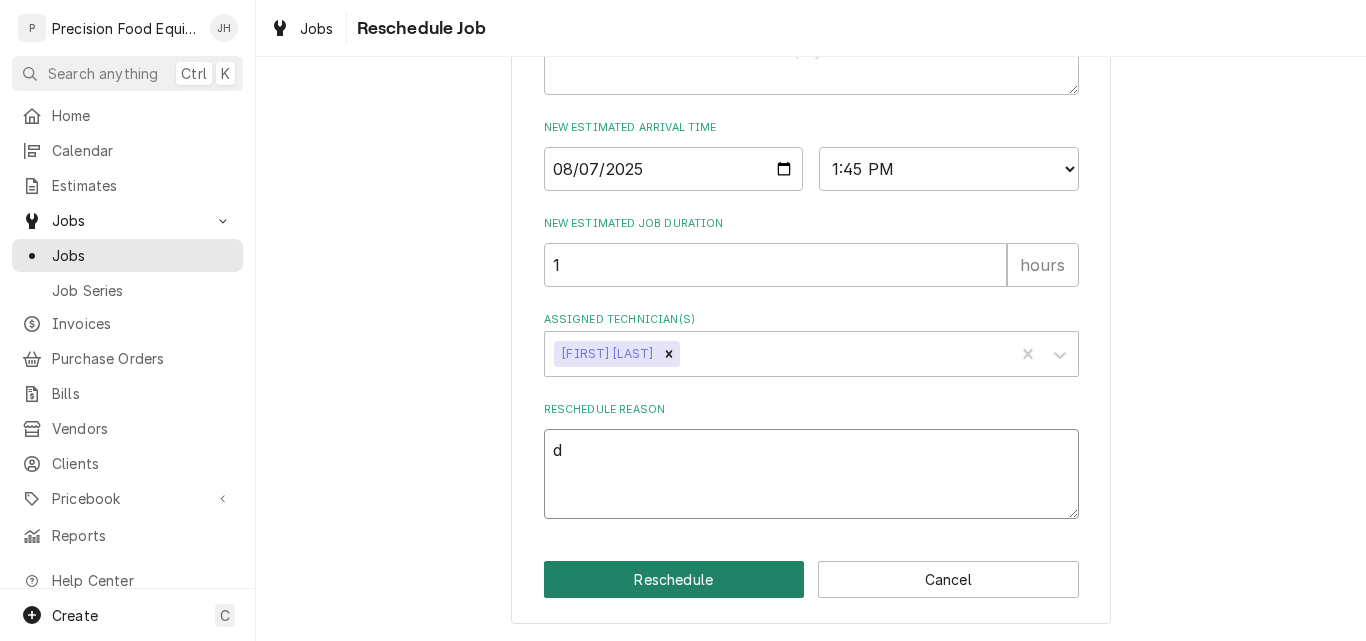 type on "x" 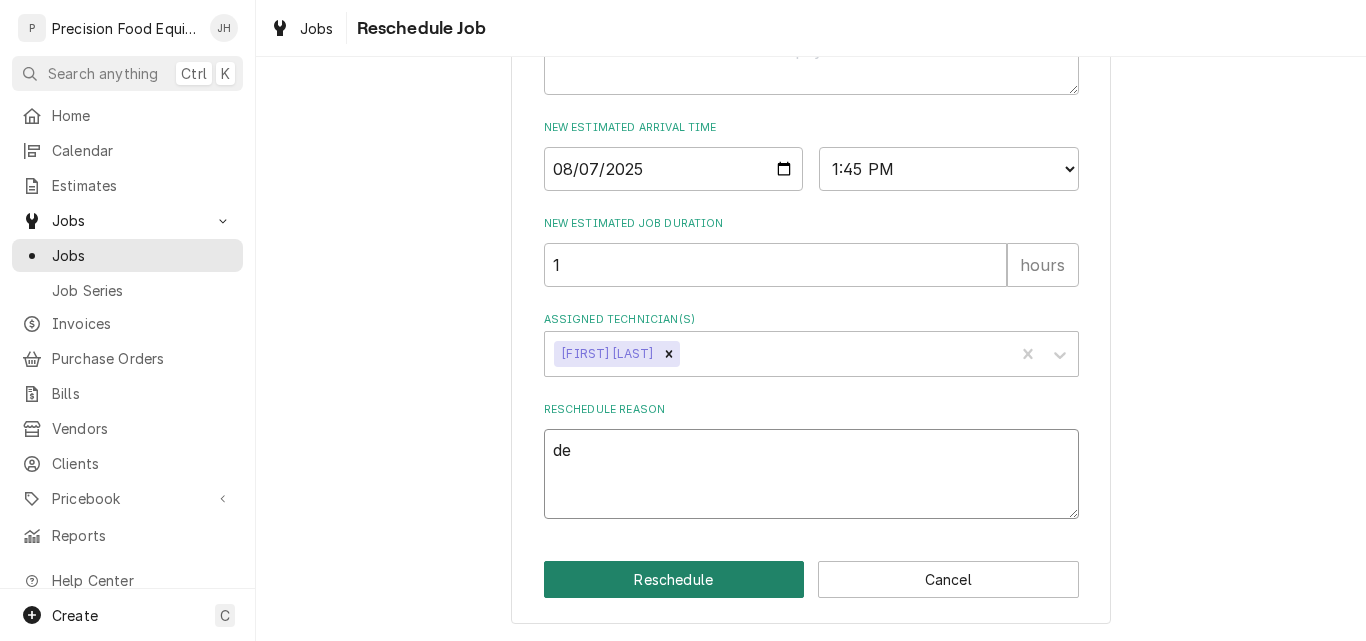 type on "x" 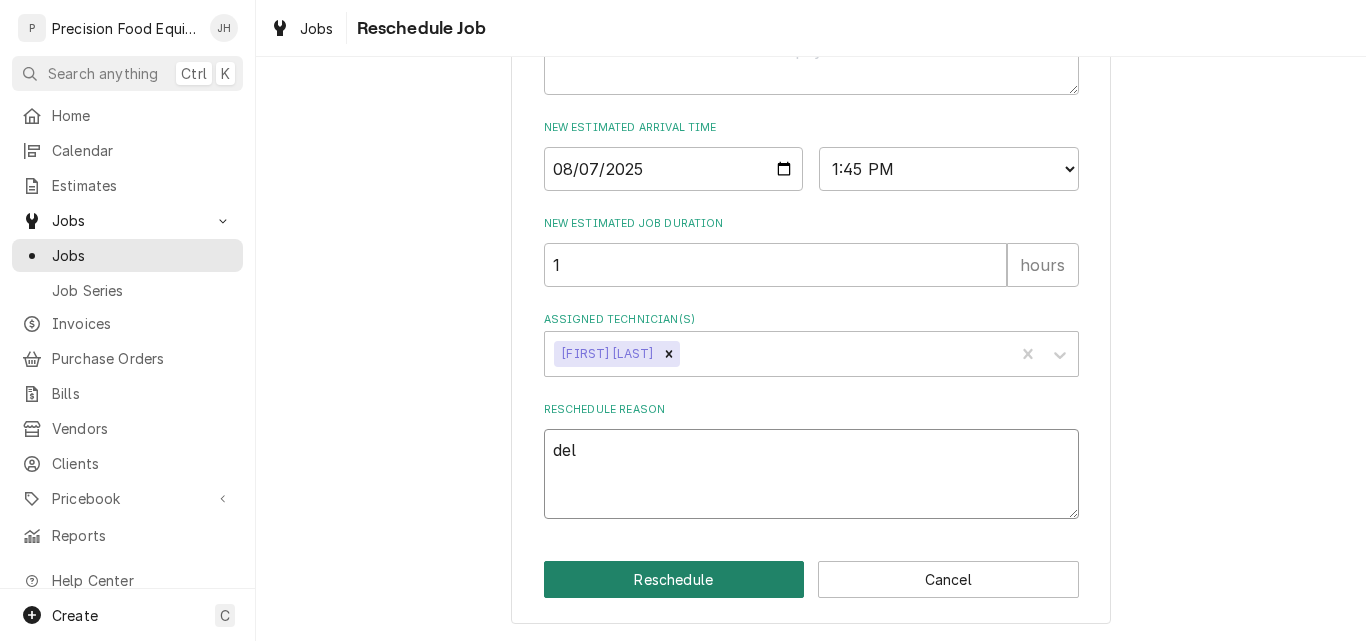 type on "x" 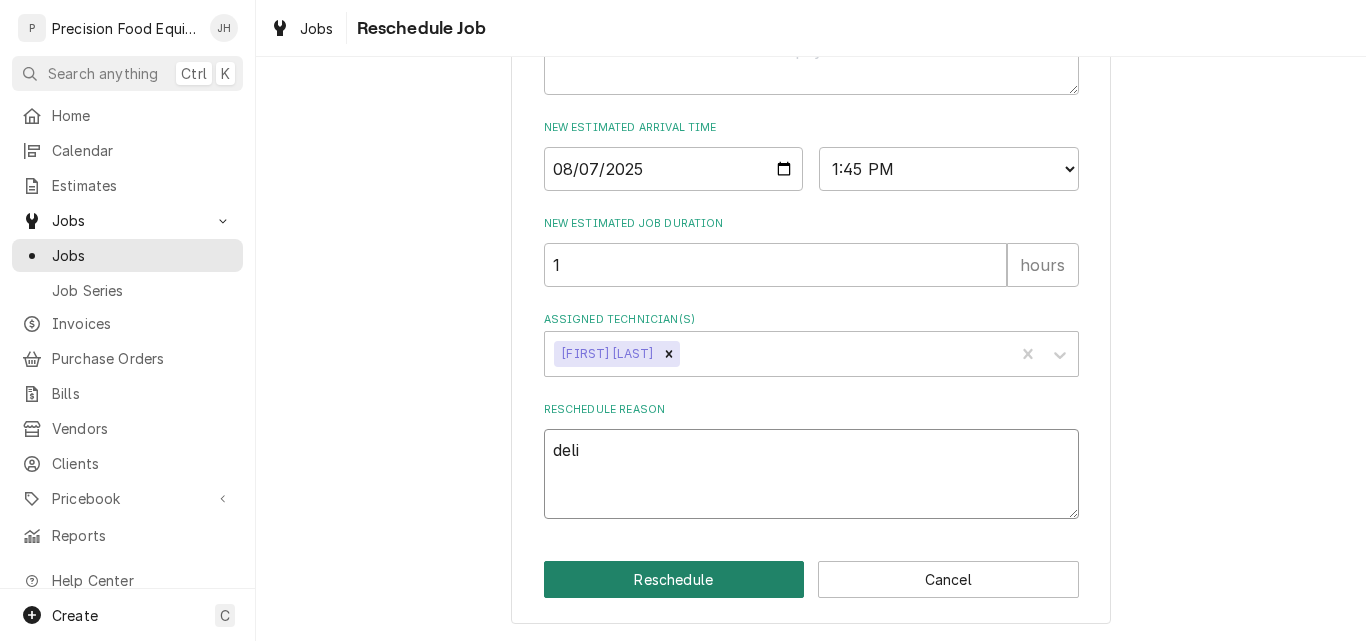 type on "x" 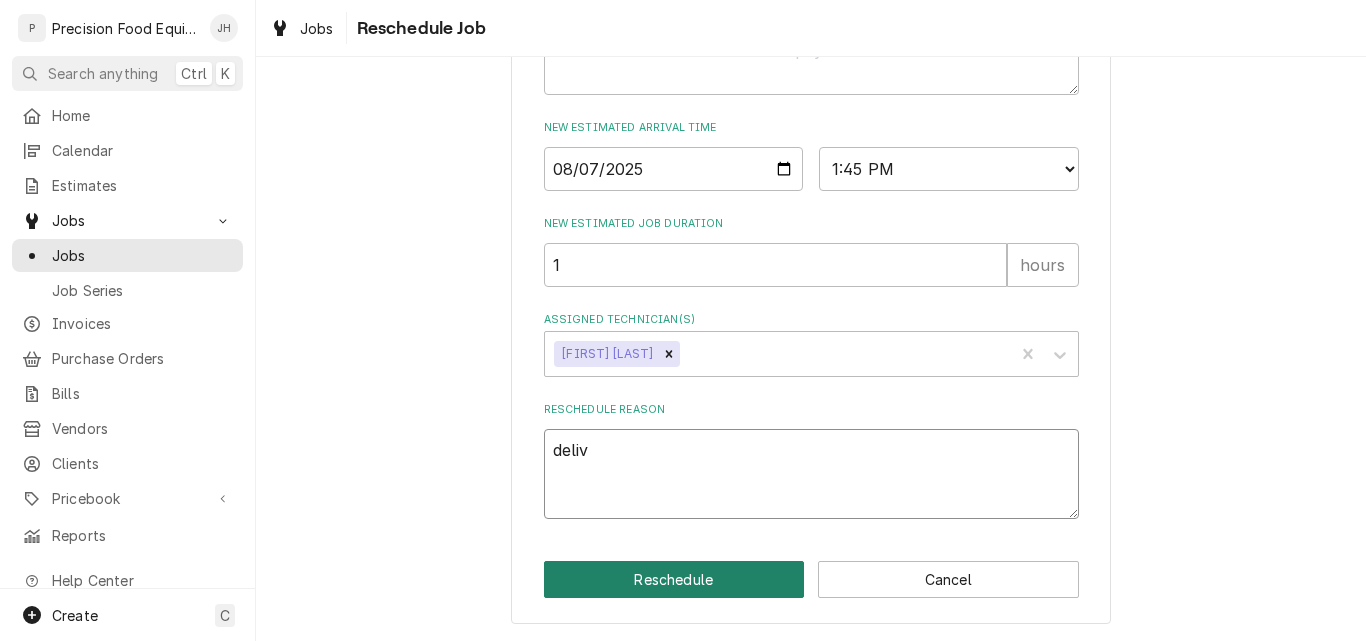 type on "x" 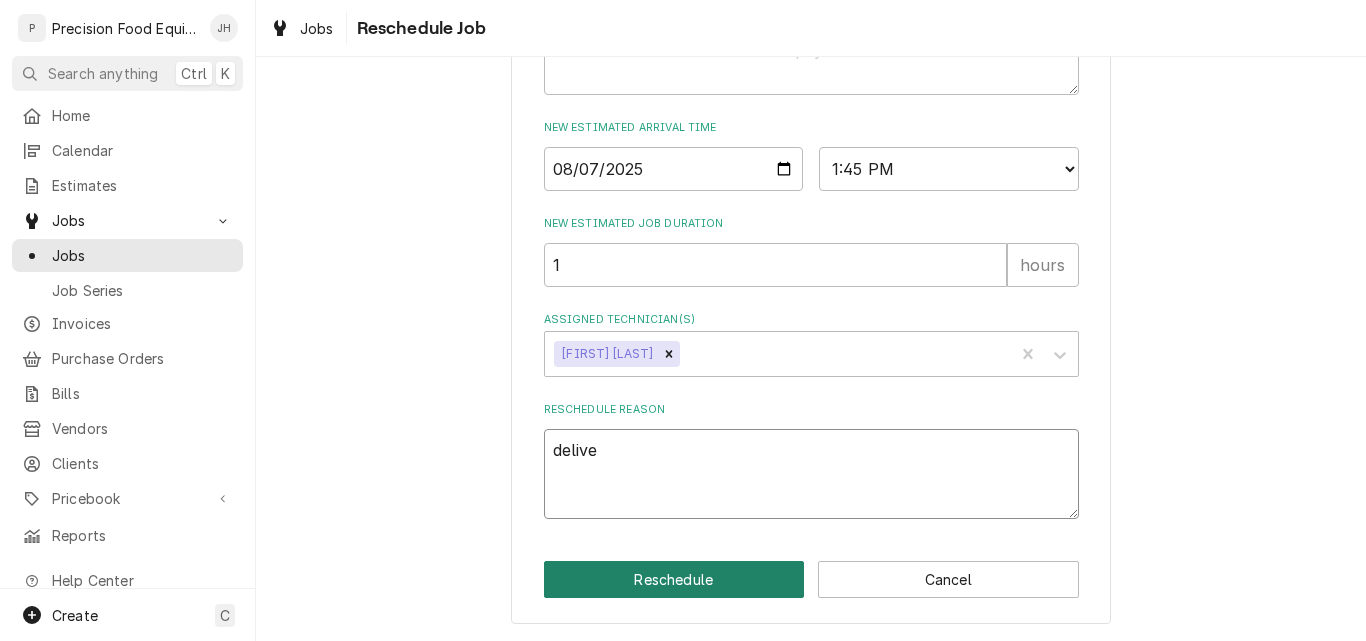 type on "x" 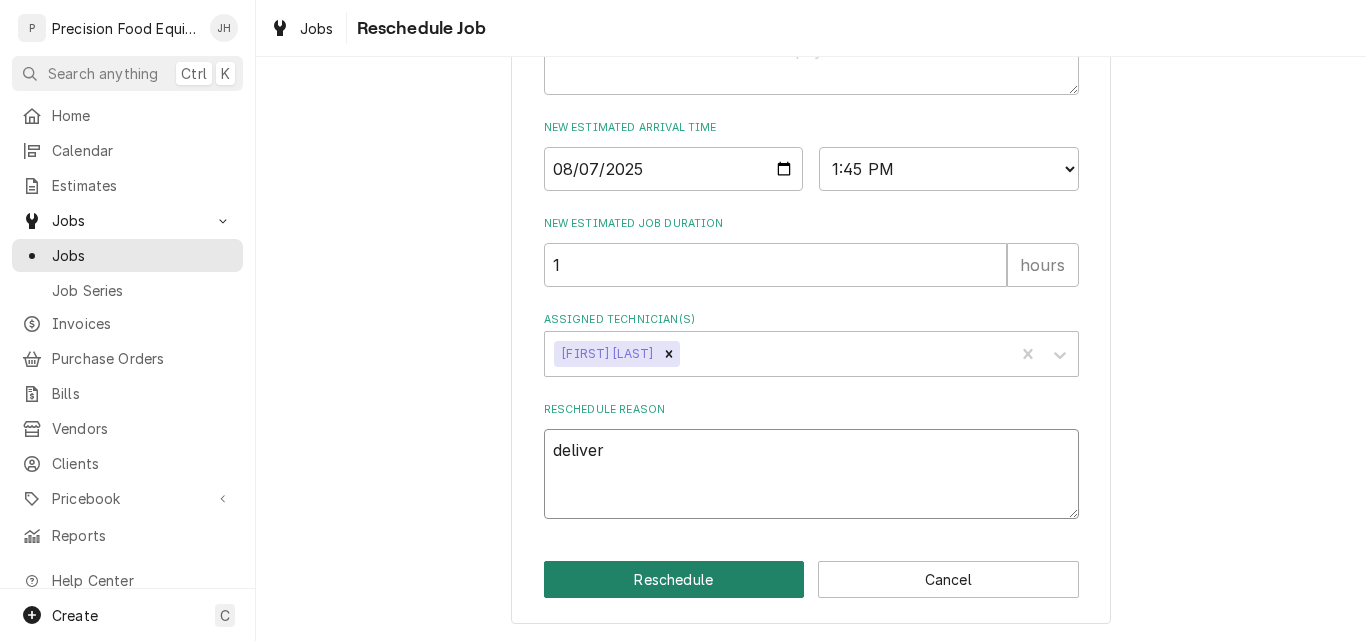 type on "x" 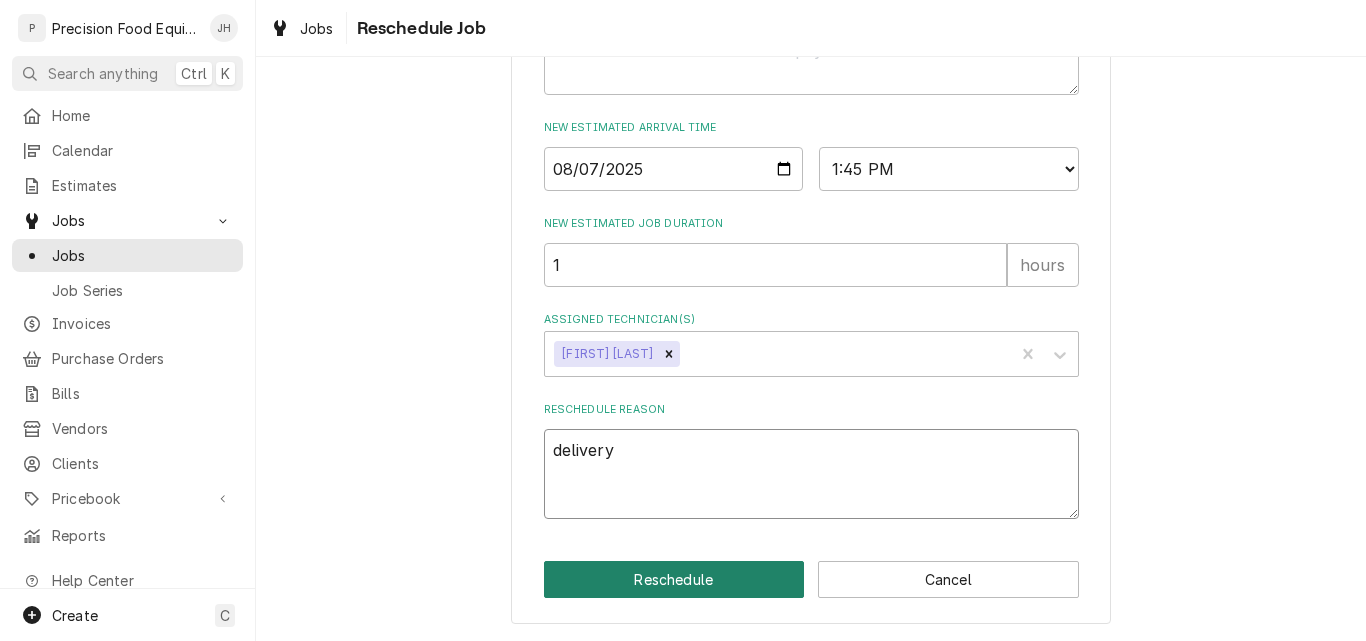 type on "delivery" 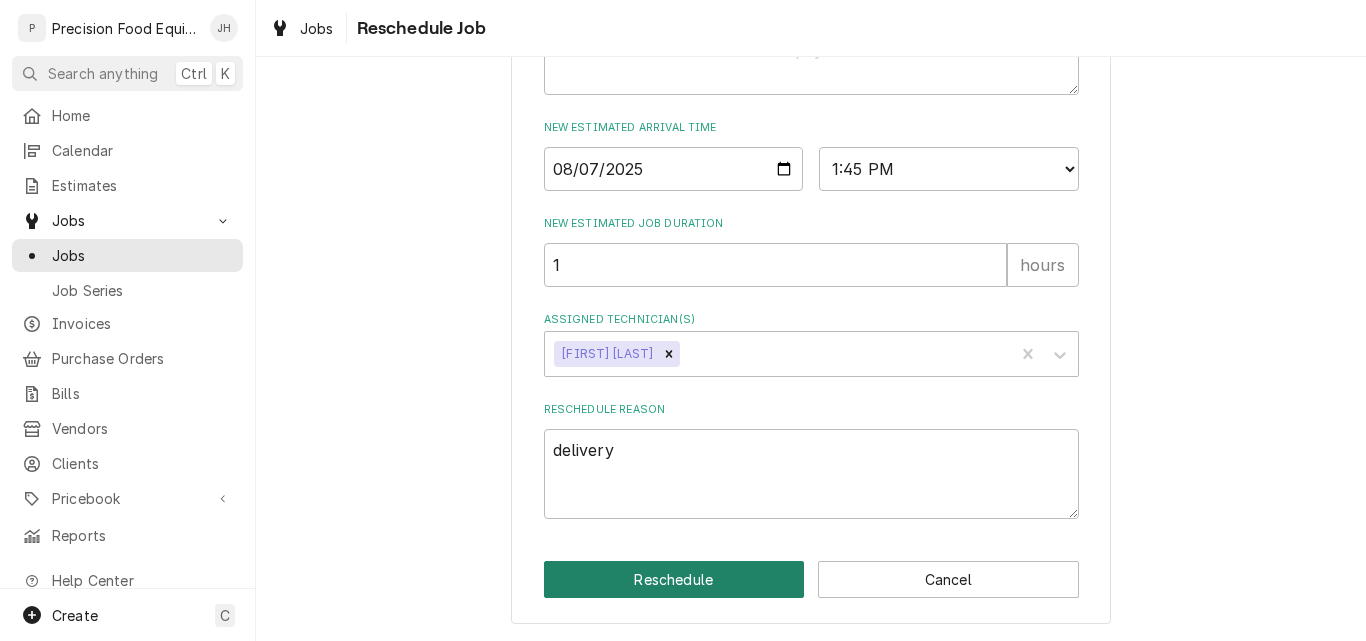 click on "Reschedule" at bounding box center (674, 579) 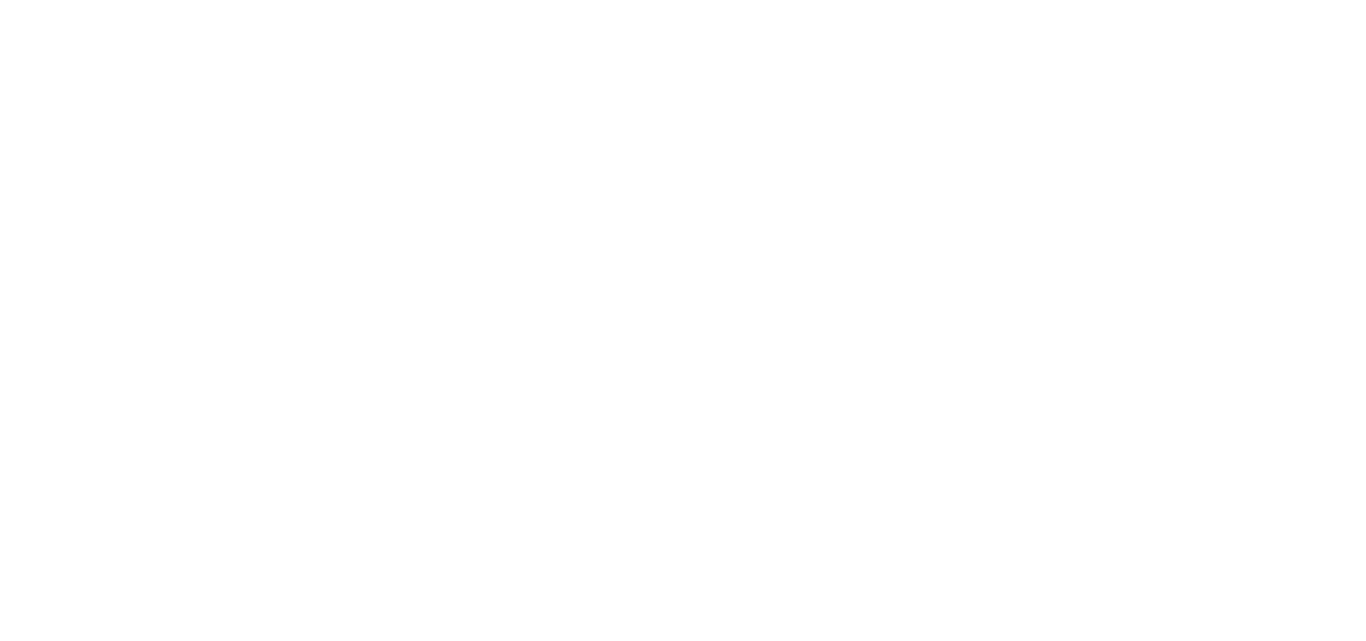 scroll, scrollTop: 0, scrollLeft: 0, axis: both 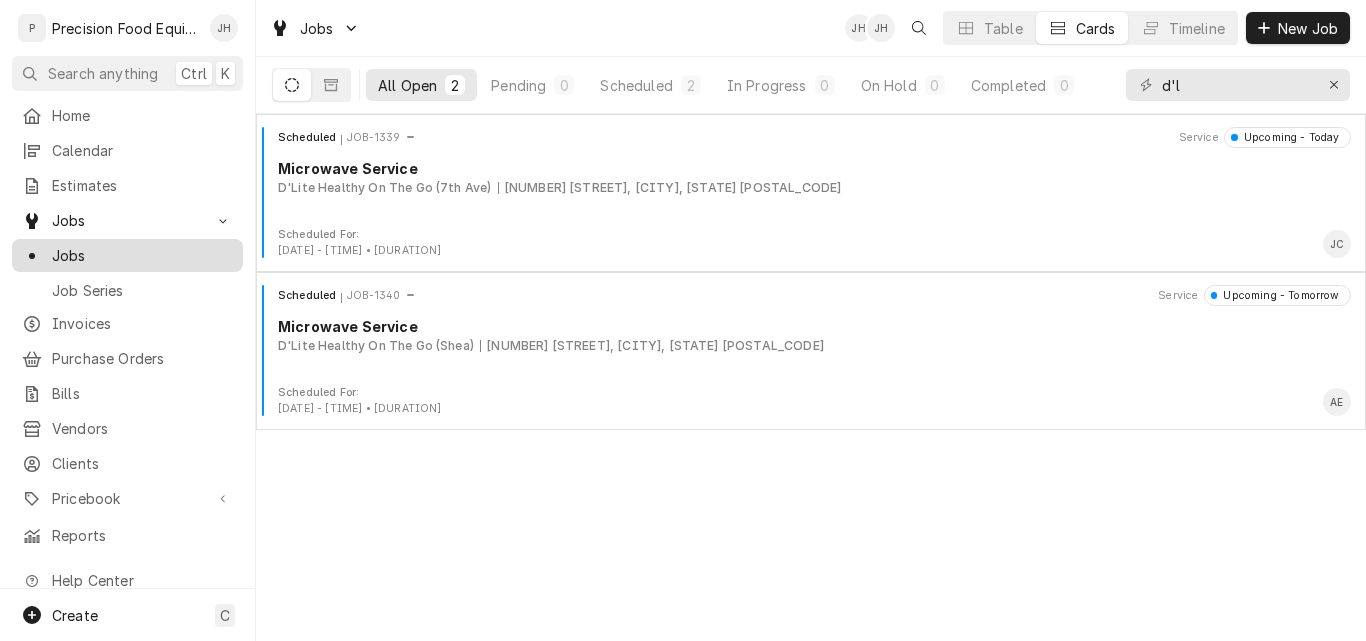 click on "Jobs" at bounding box center (127, 255) 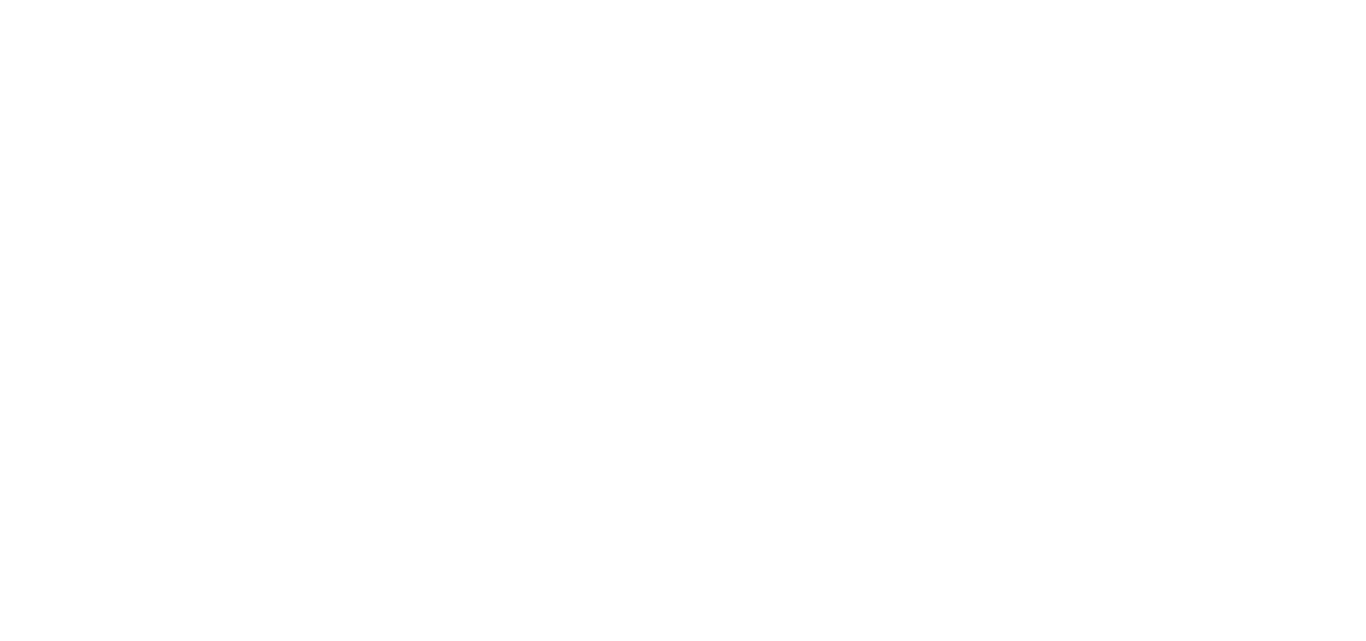 scroll, scrollTop: 0, scrollLeft: 0, axis: both 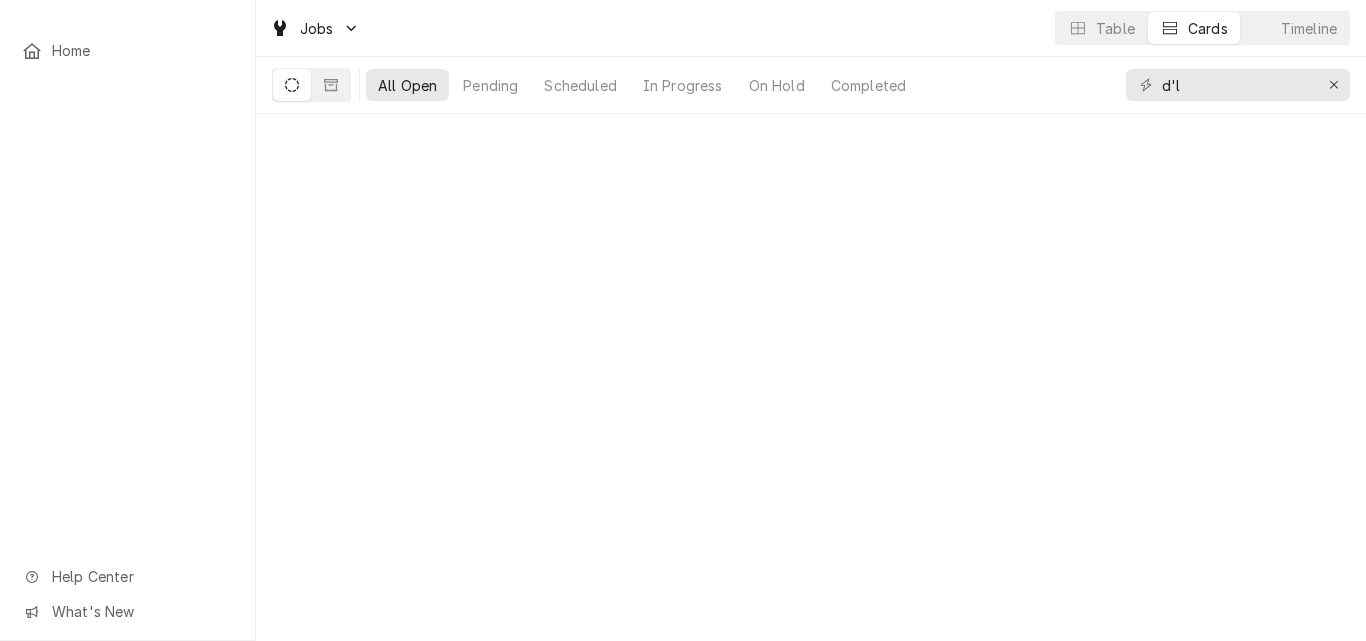 click at bounding box center (1334, 85) 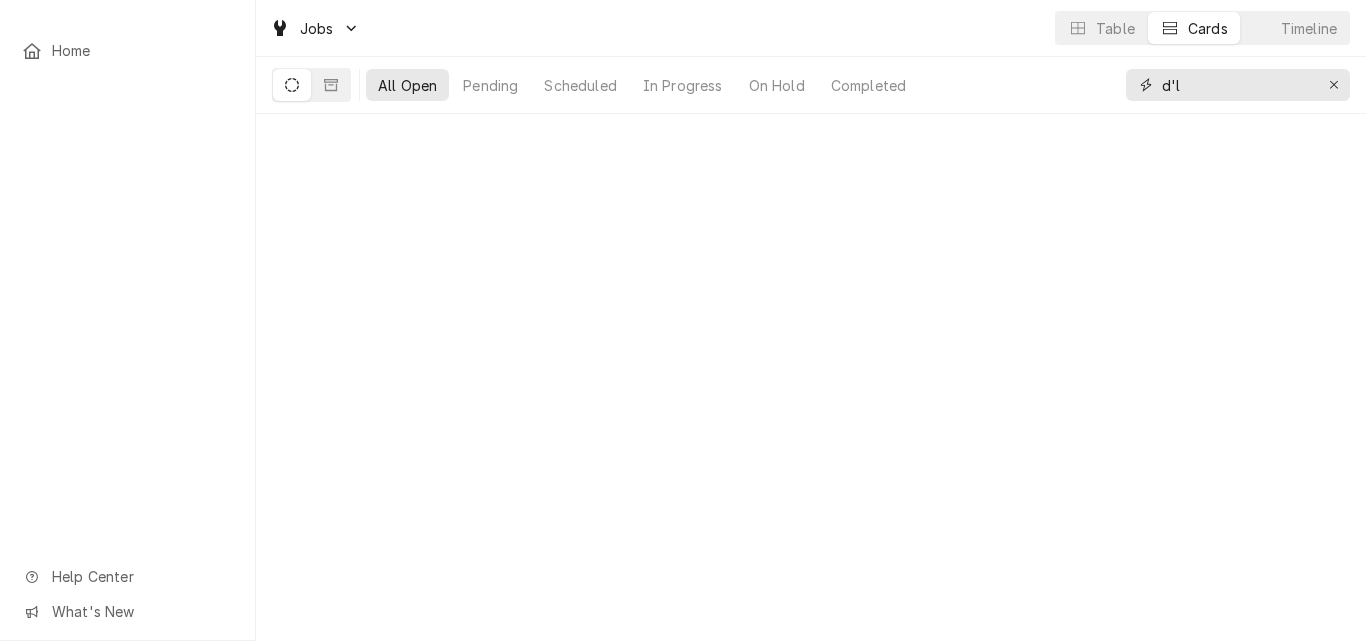type 